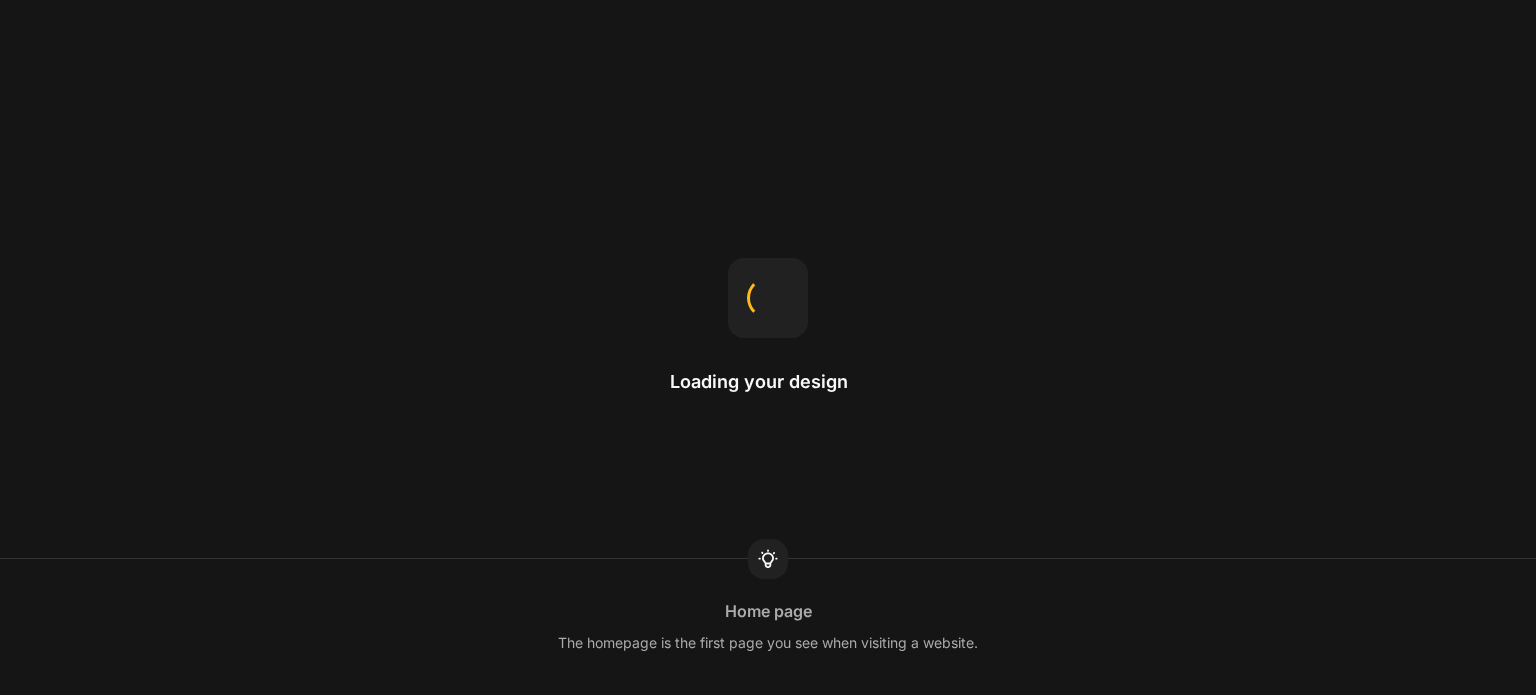 scroll, scrollTop: 0, scrollLeft: 0, axis: both 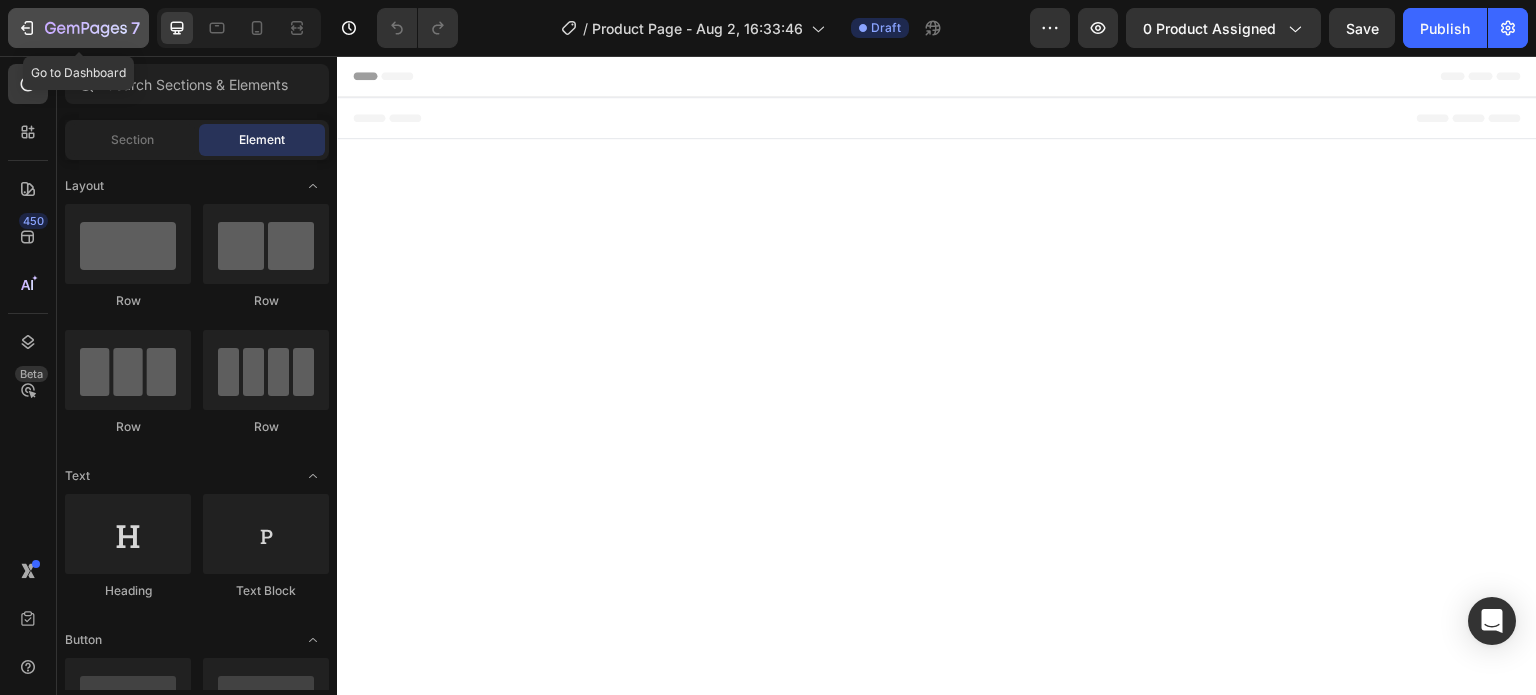 click on "7" 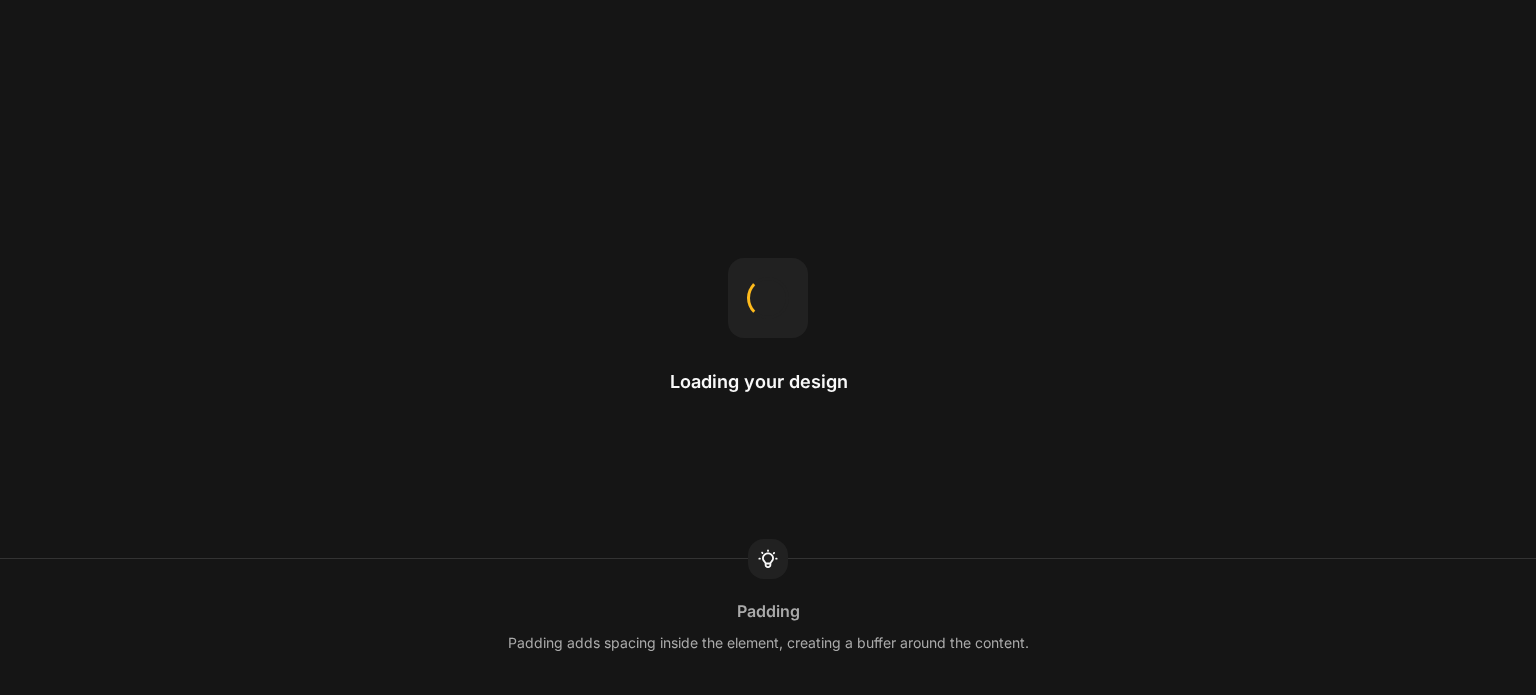scroll, scrollTop: 0, scrollLeft: 0, axis: both 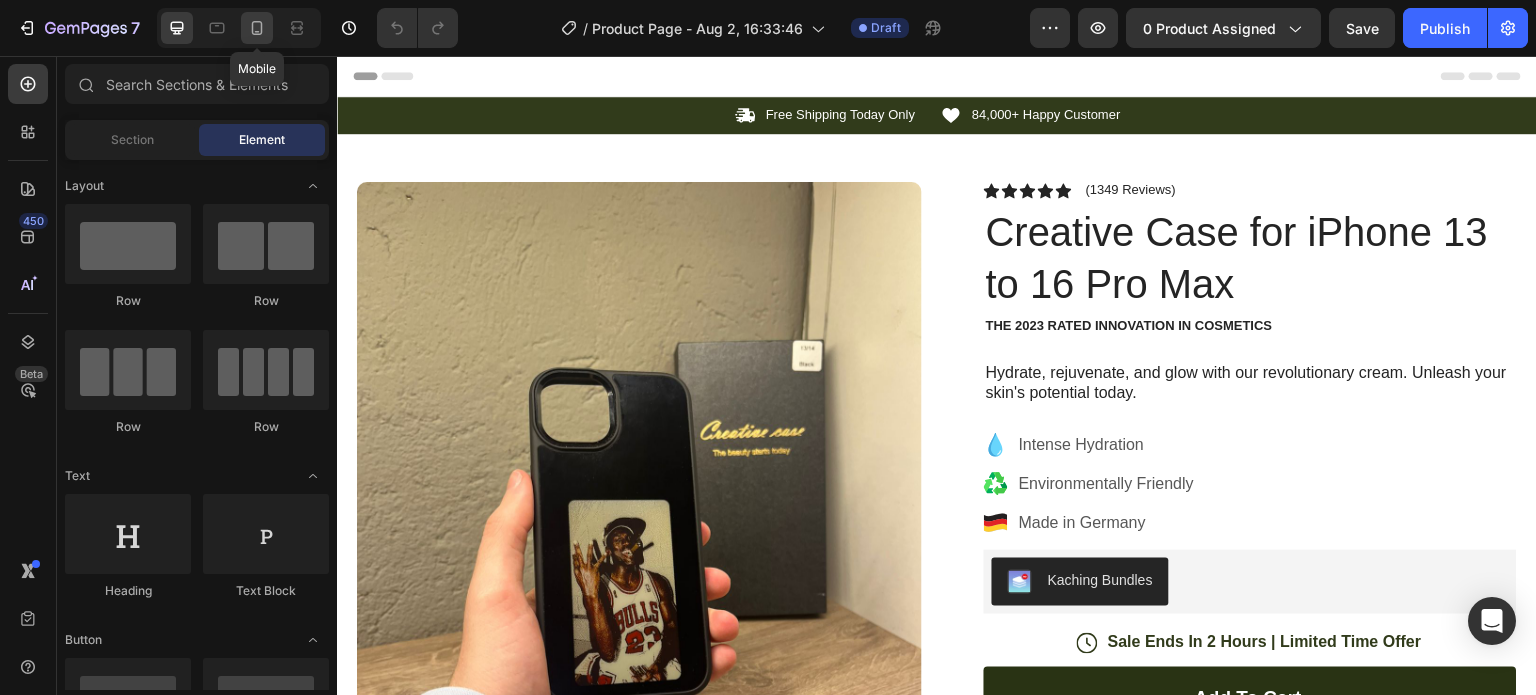 click 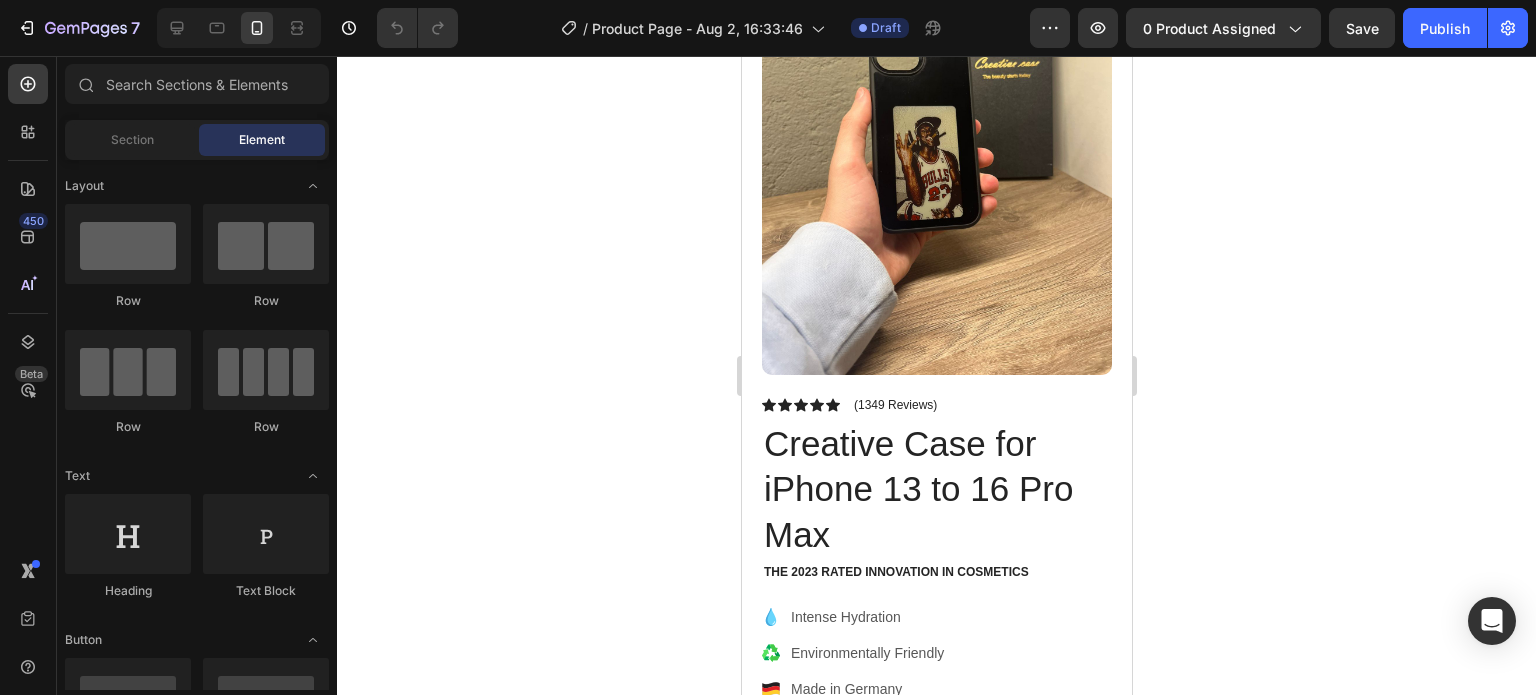 scroll, scrollTop: 0, scrollLeft: 0, axis: both 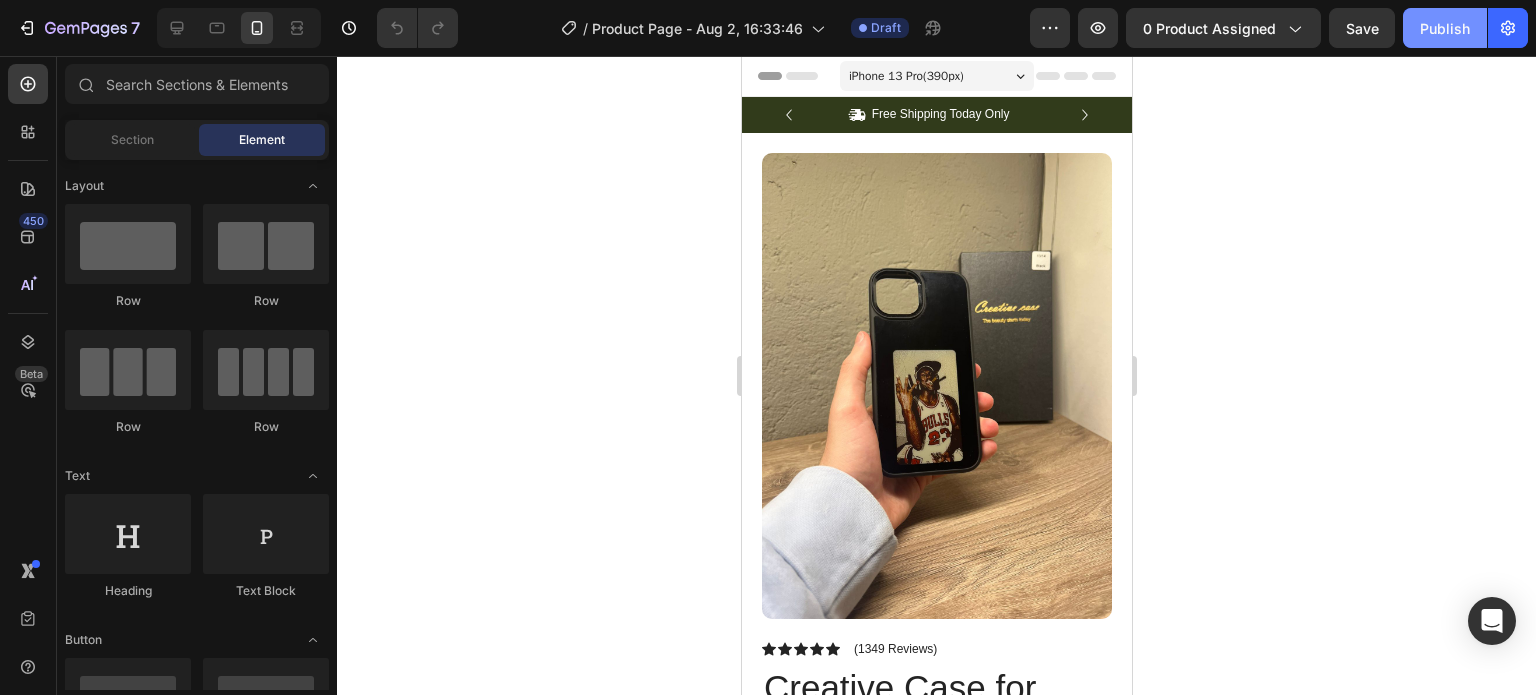 click on "Publish" 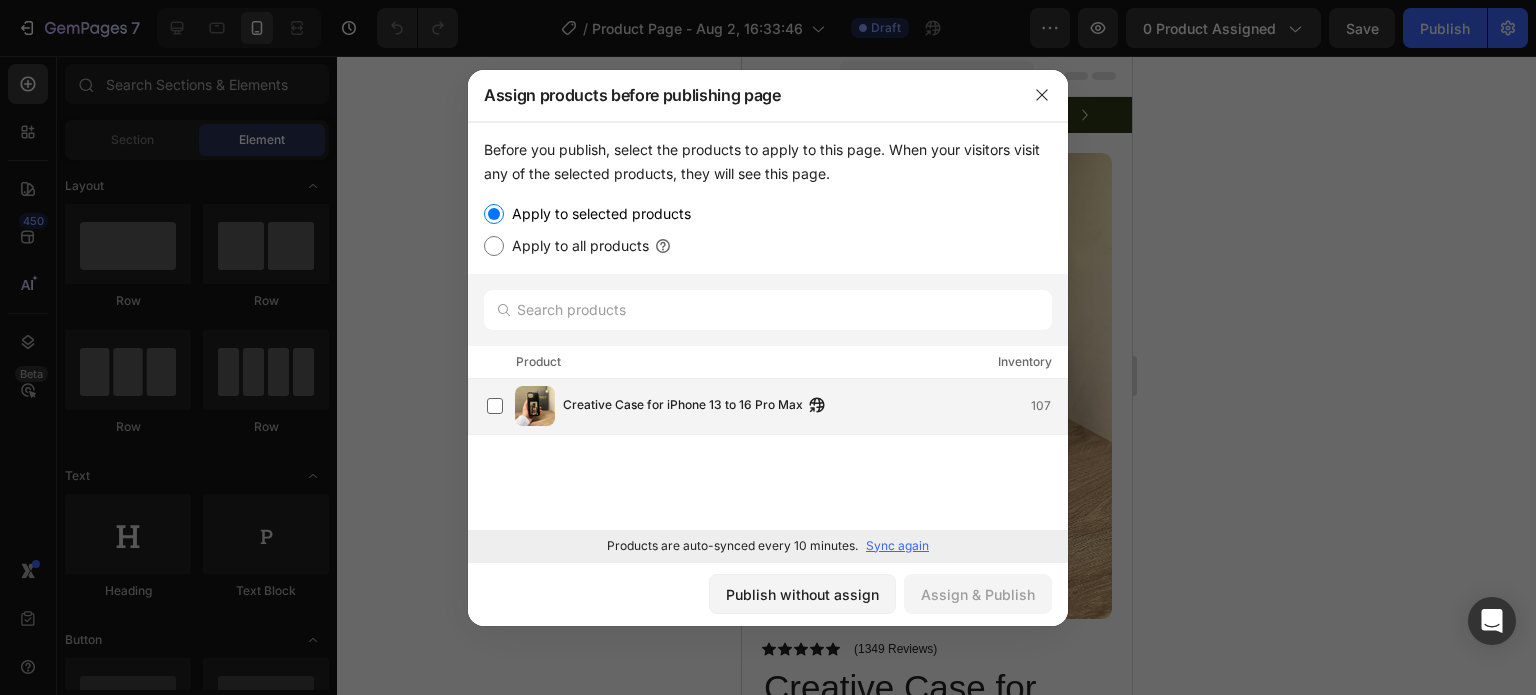 click on "Creative Case for iPhone 13 to 16 Pro Max" at bounding box center (683, 406) 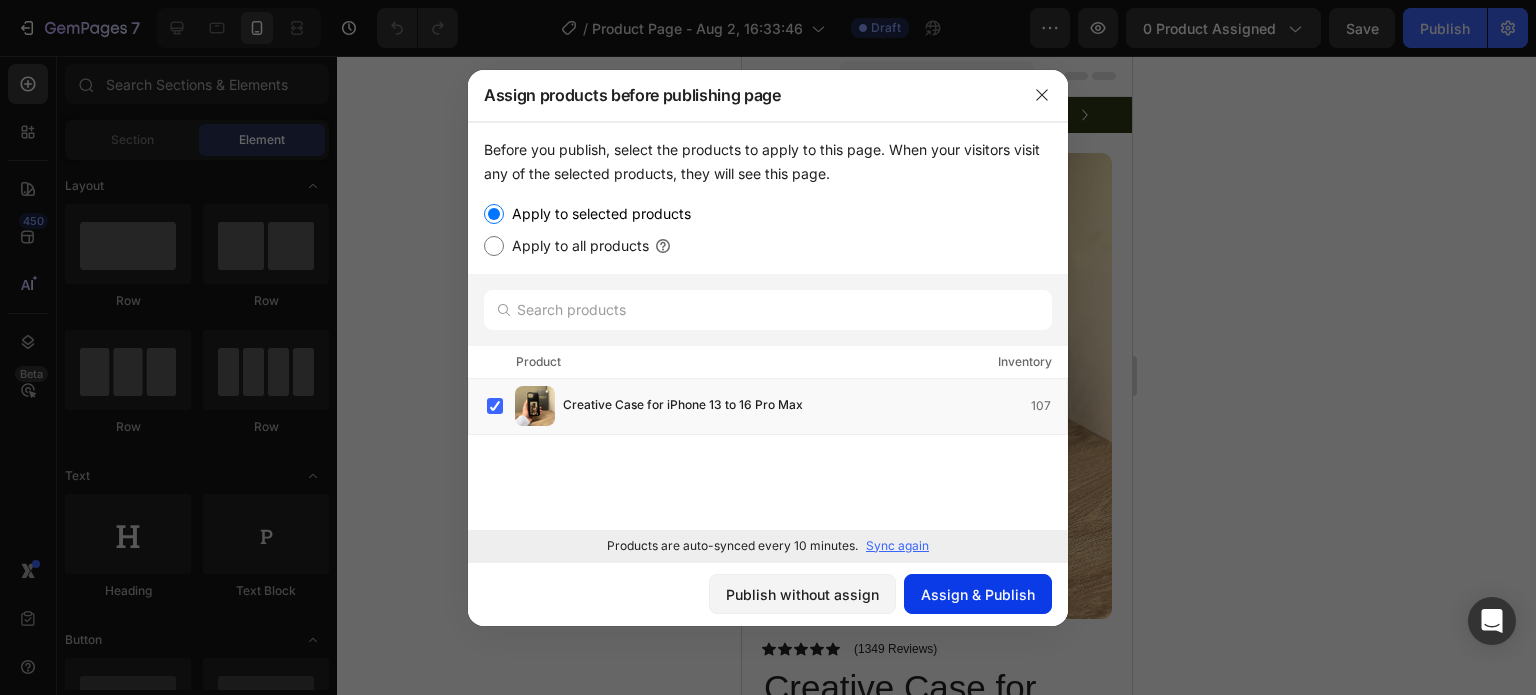 click on "Assign & Publish" at bounding box center [978, 594] 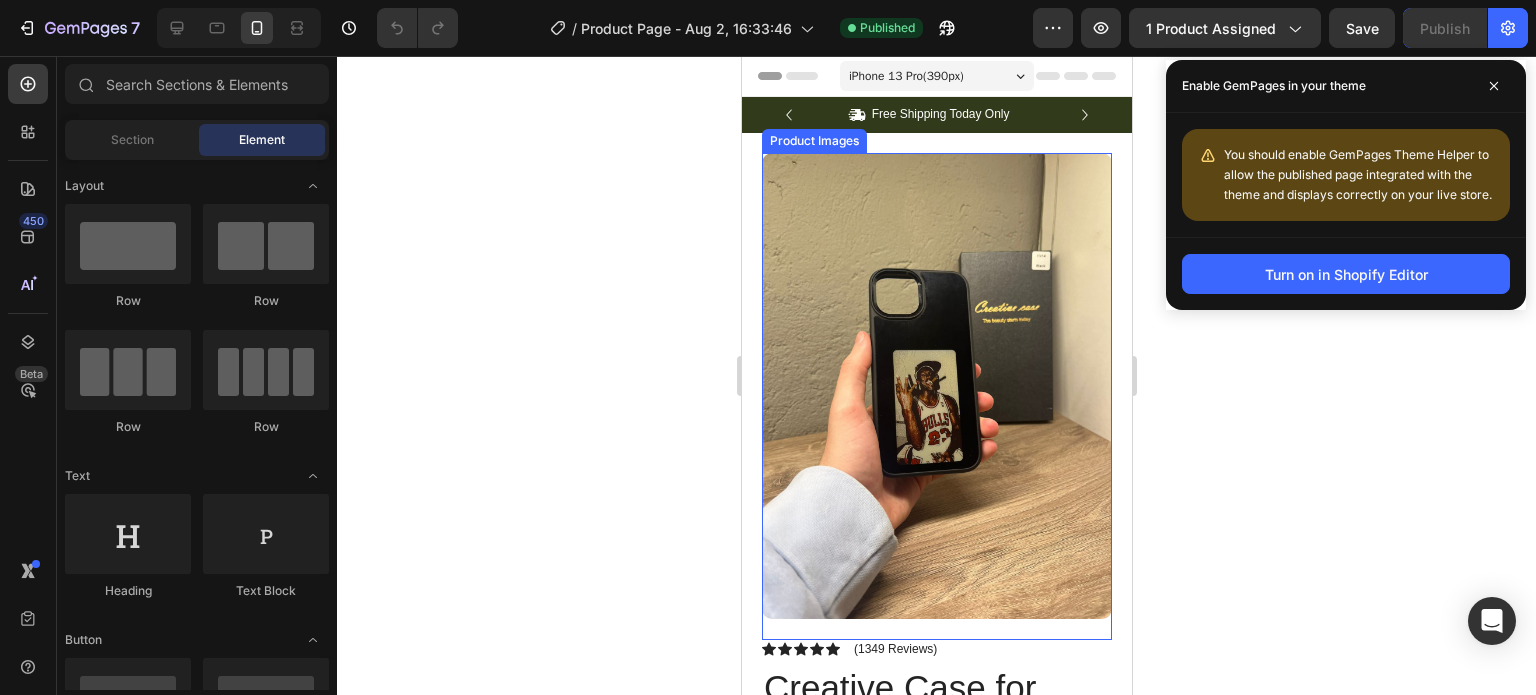 click at bounding box center (936, 386) 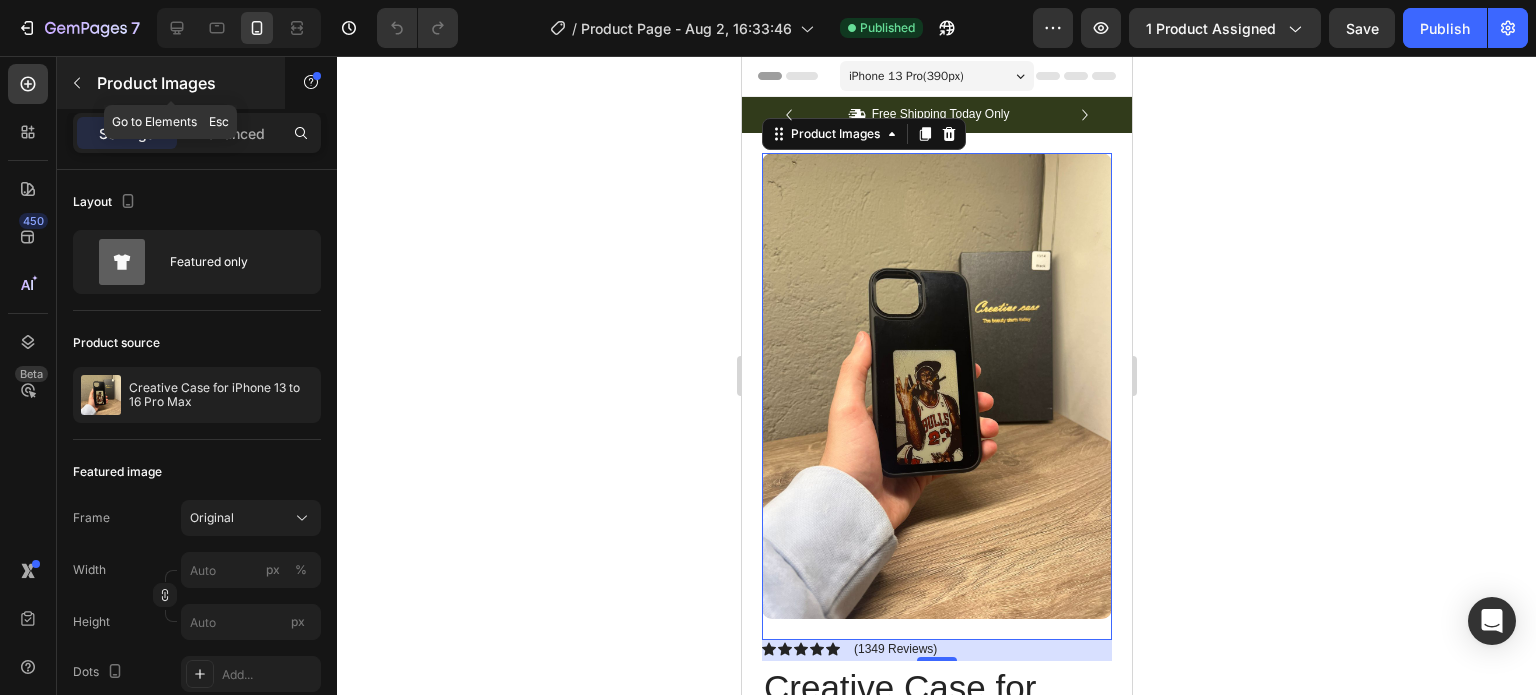 click on "Product Images" at bounding box center (171, 83) 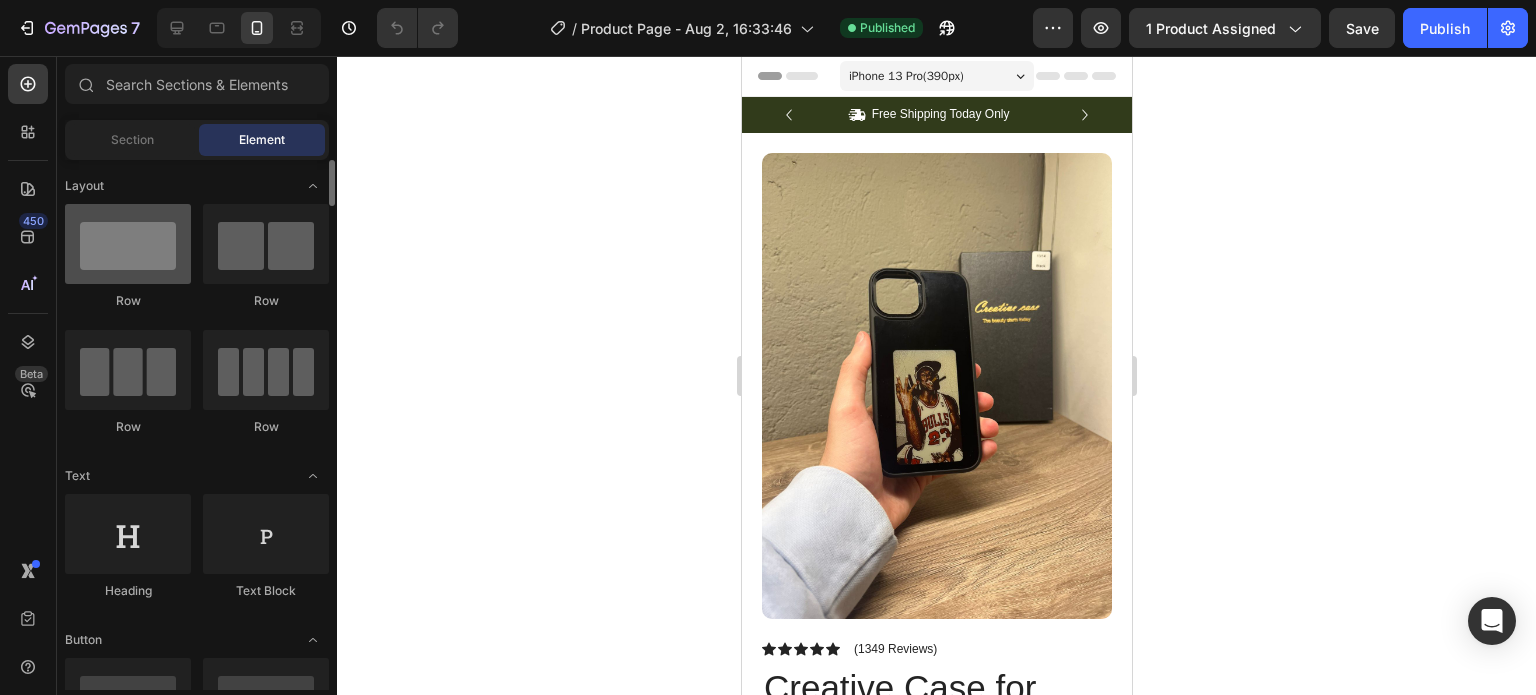 click at bounding box center (128, 244) 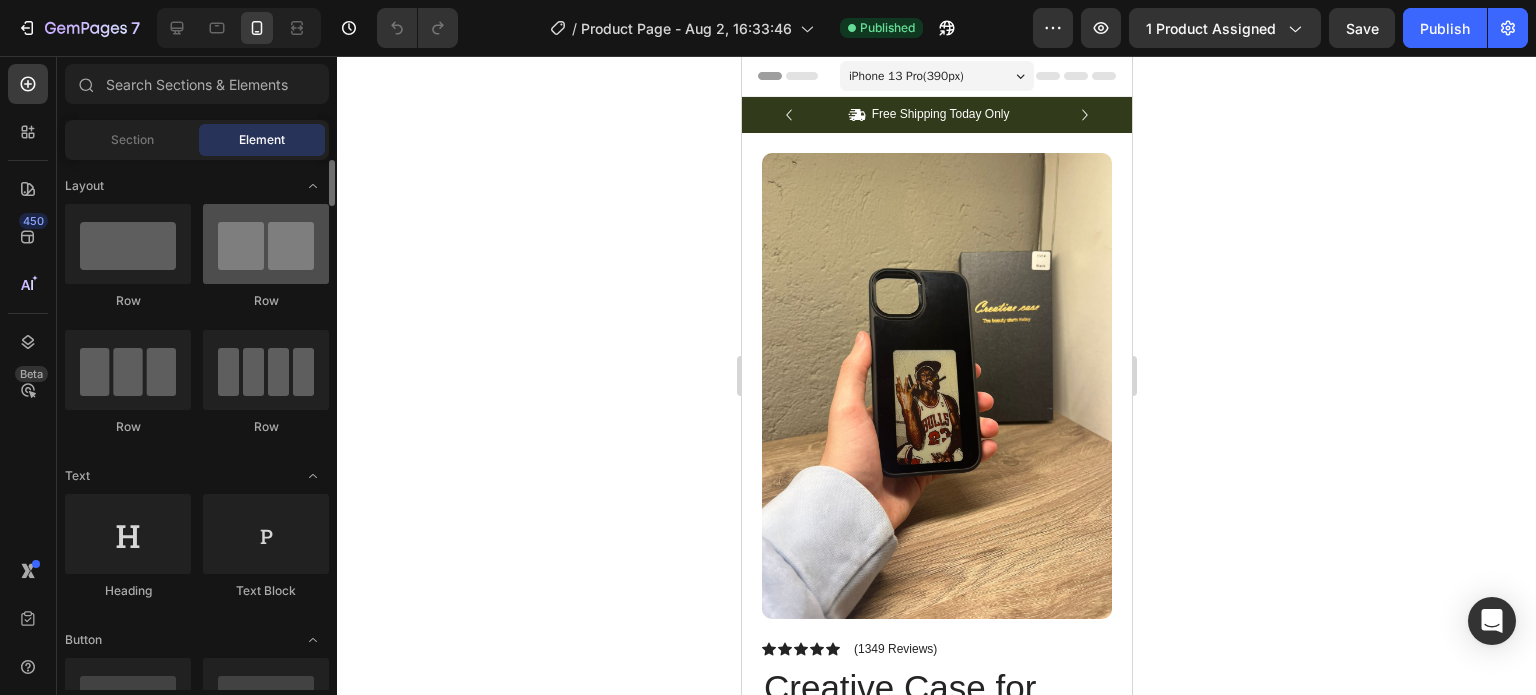 click at bounding box center (266, 244) 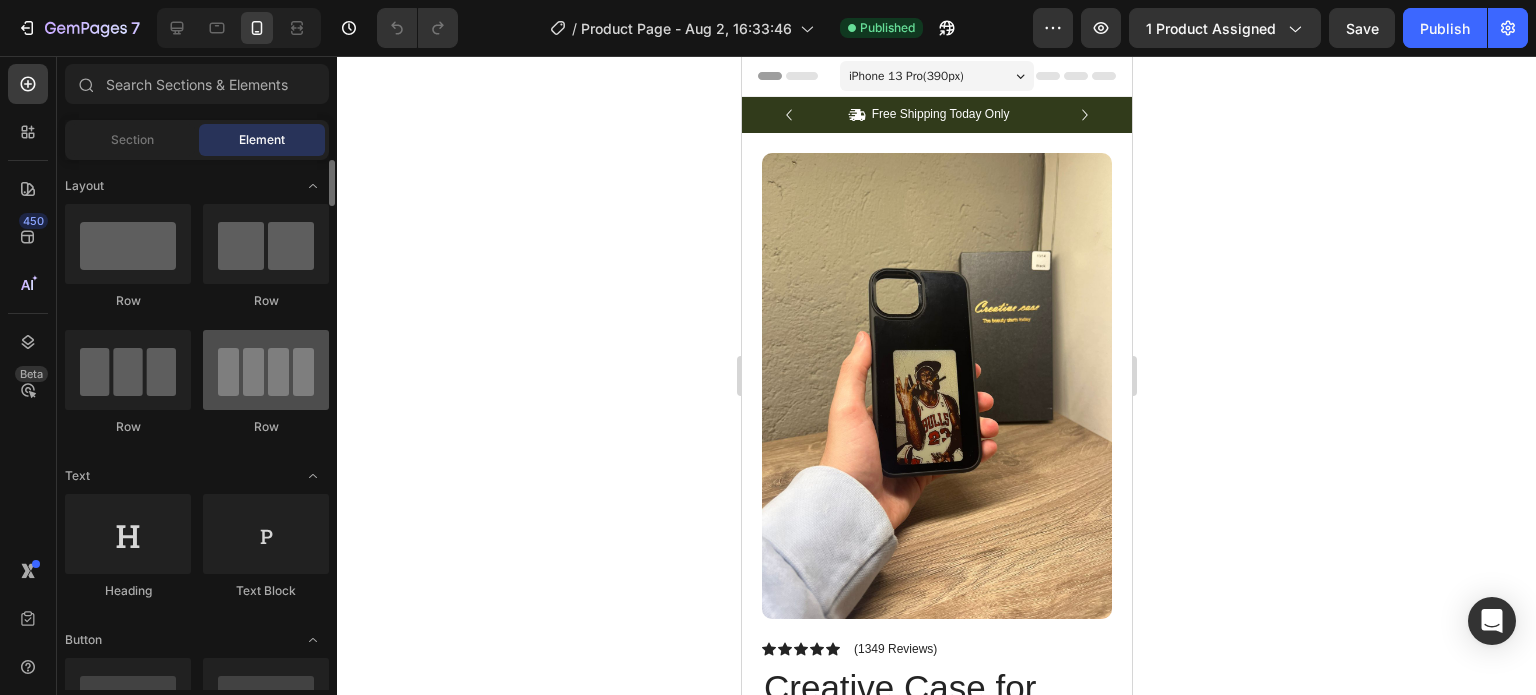 click at bounding box center (266, 370) 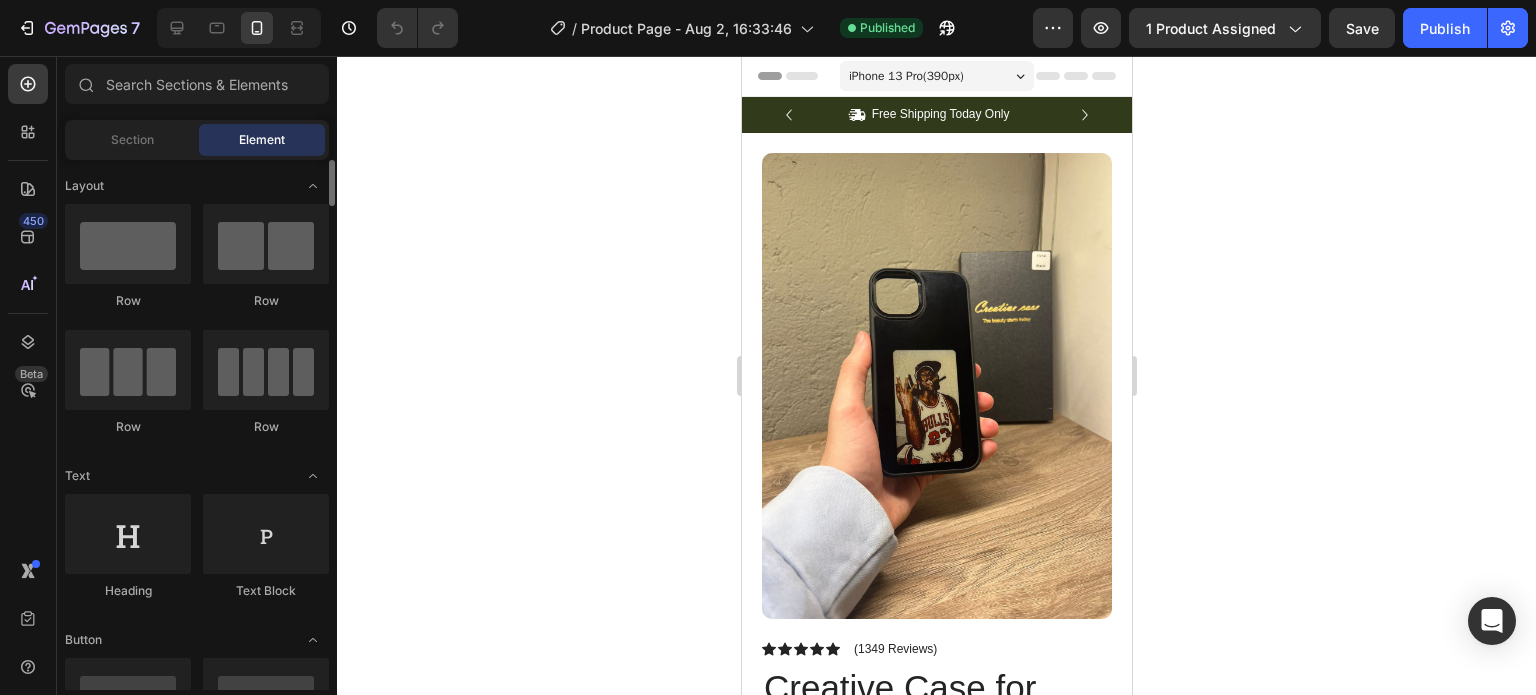 click on "Row" 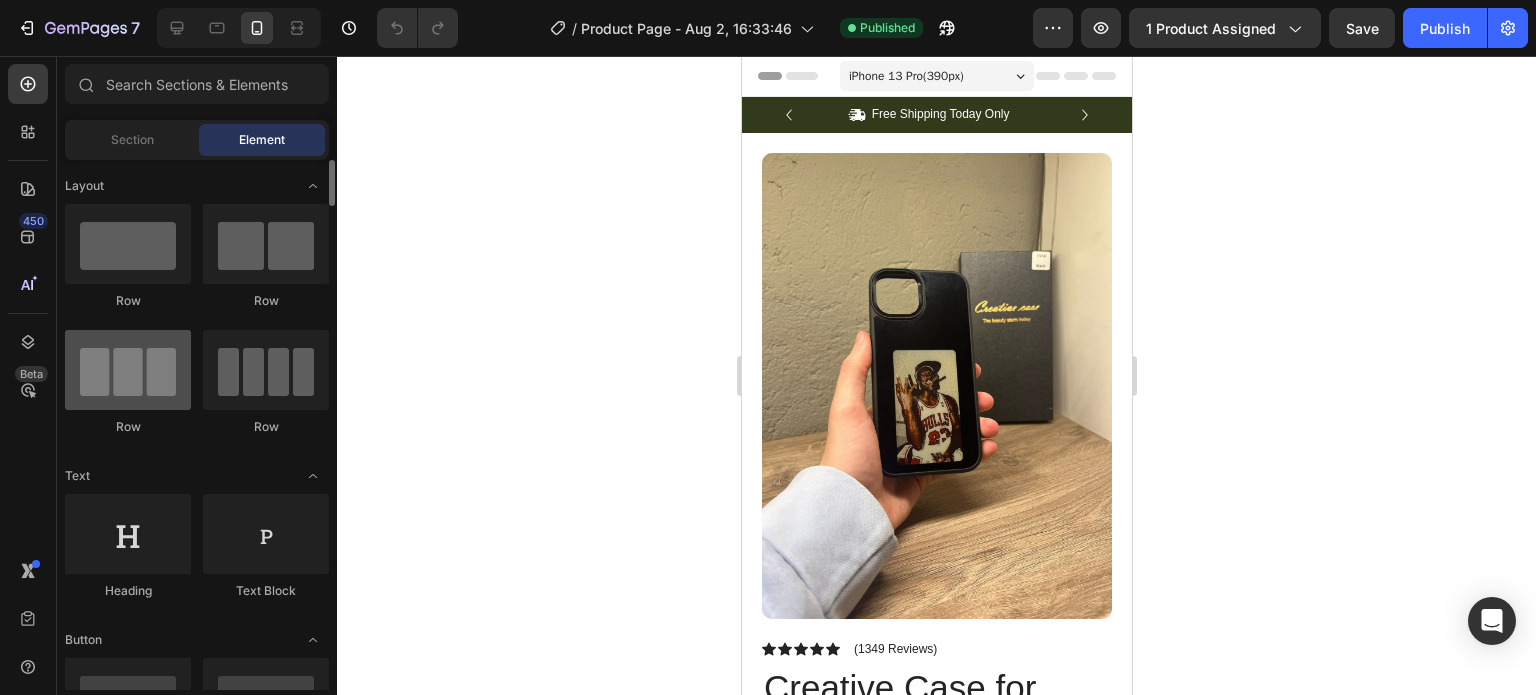 click at bounding box center (128, 370) 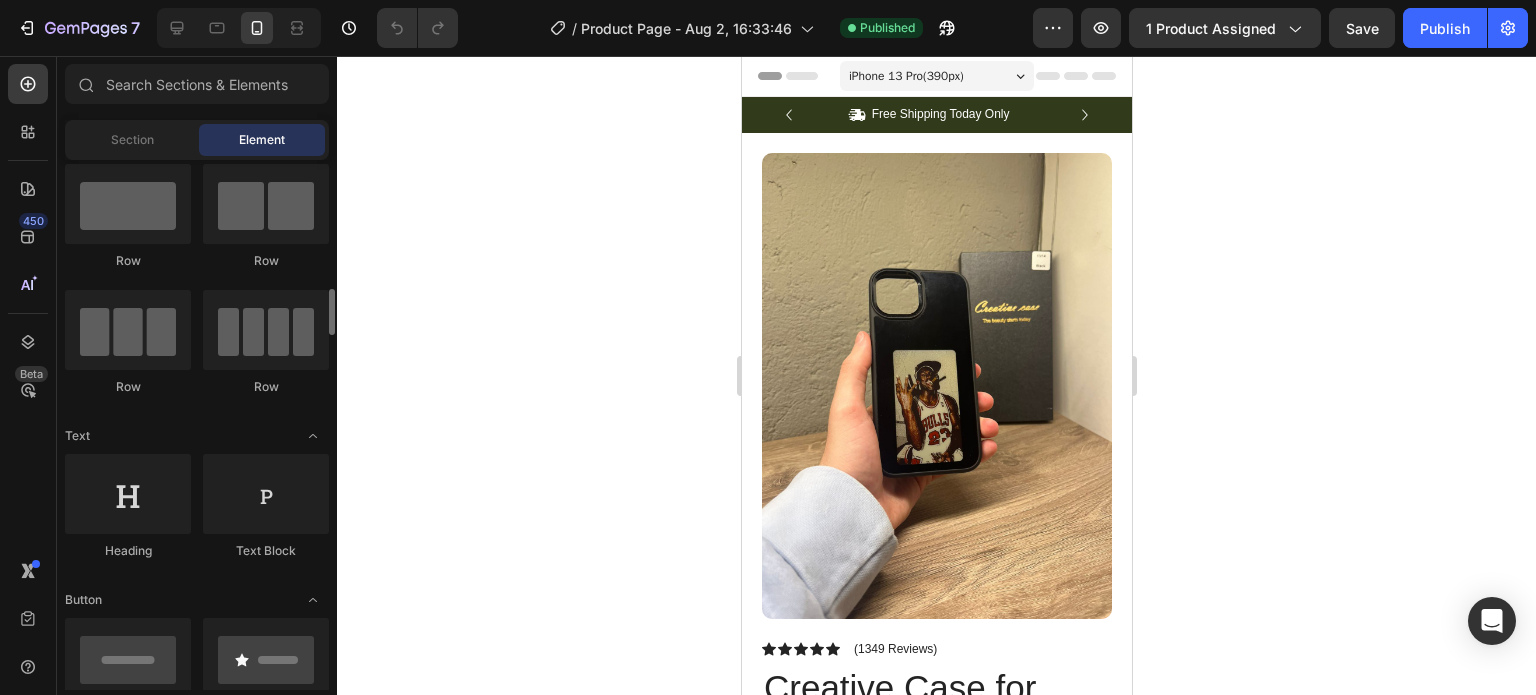 scroll, scrollTop: 0, scrollLeft: 0, axis: both 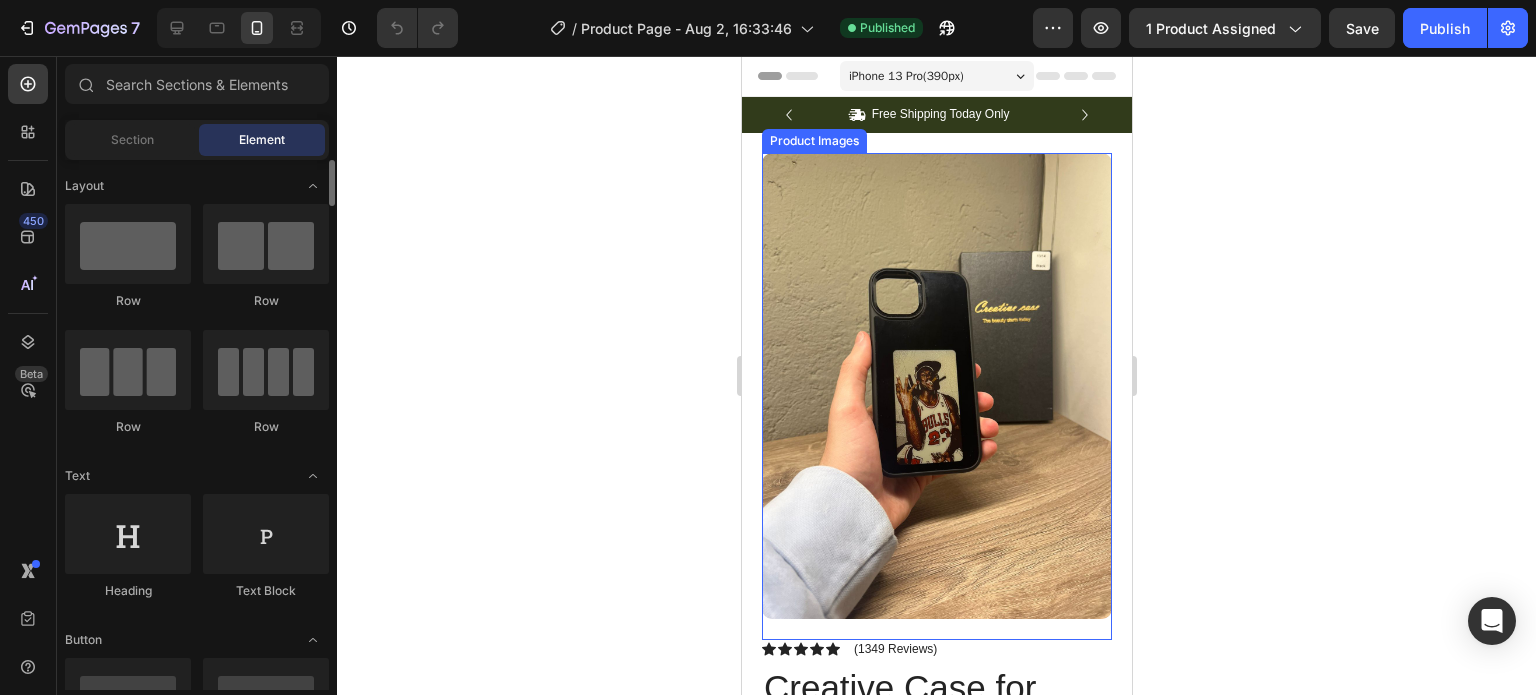 click at bounding box center (936, 386) 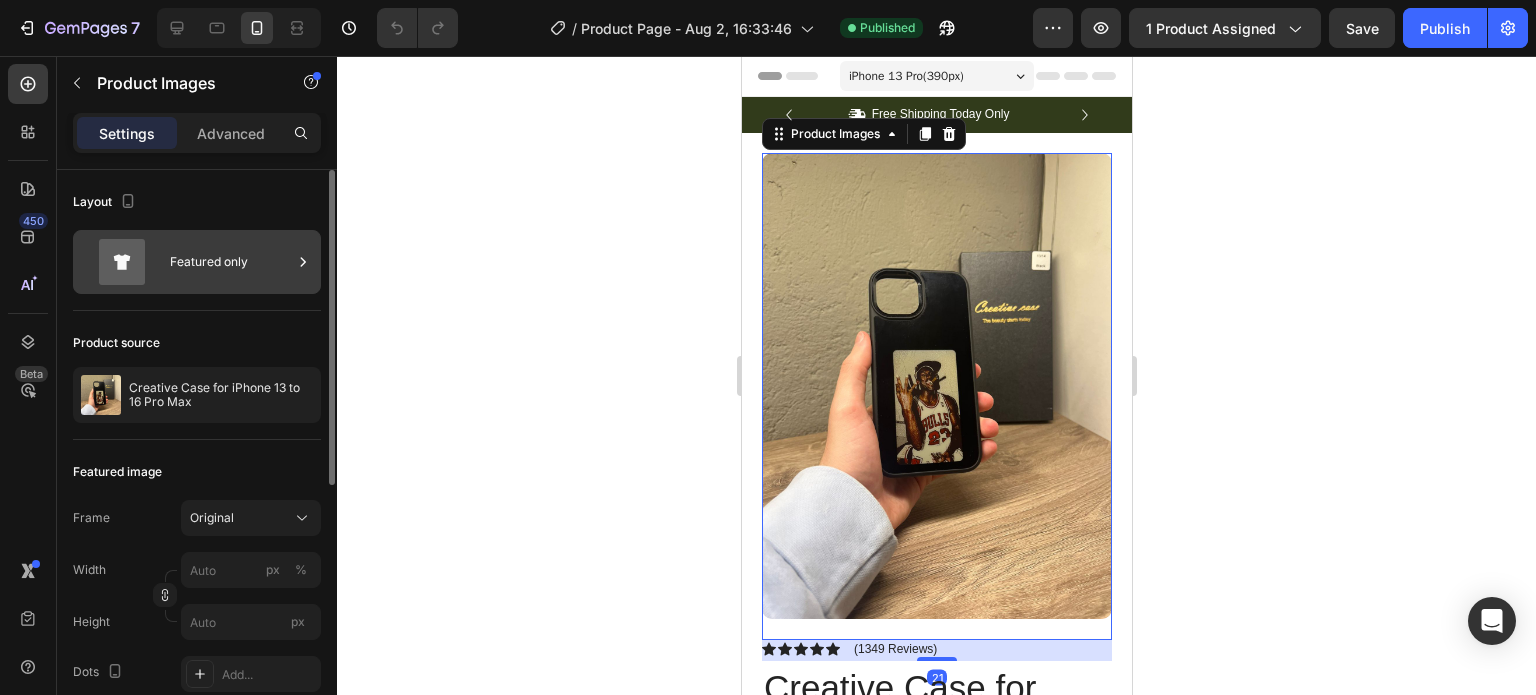 click 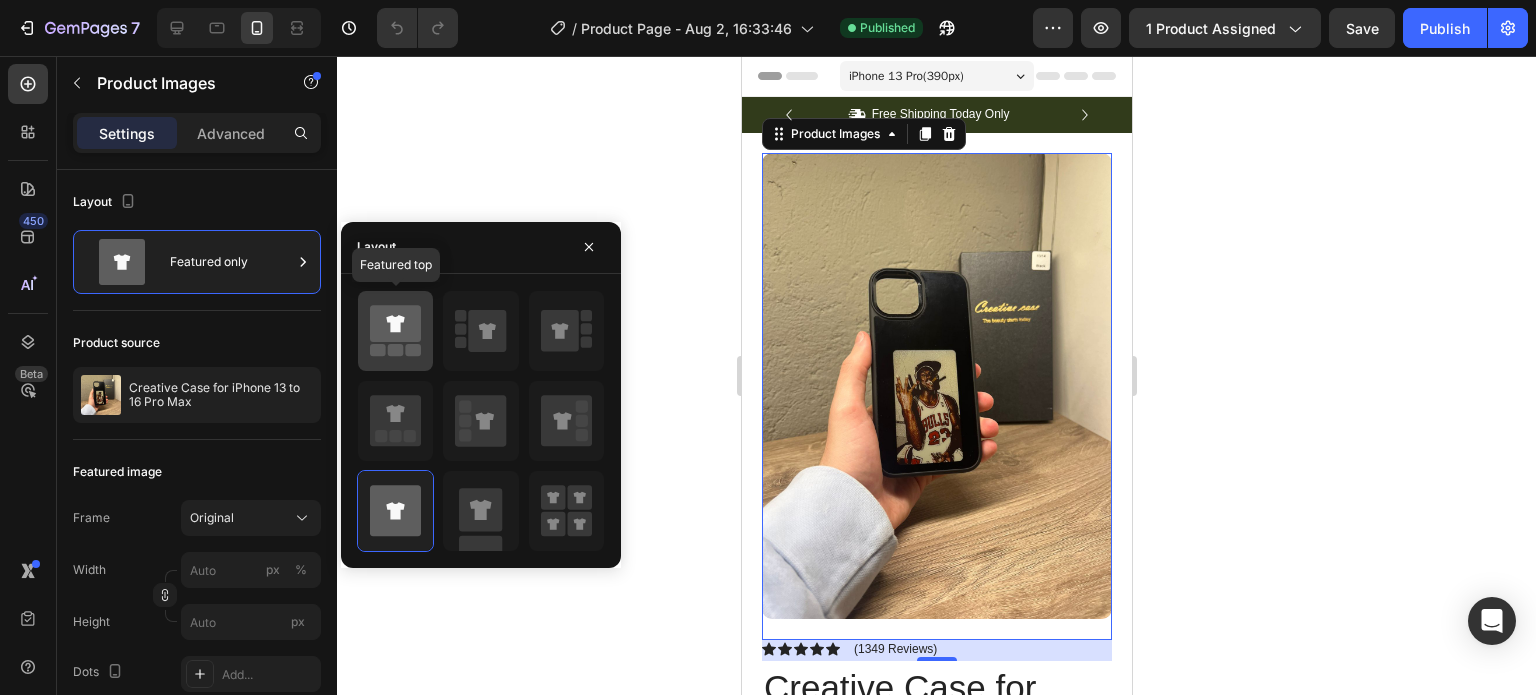 click 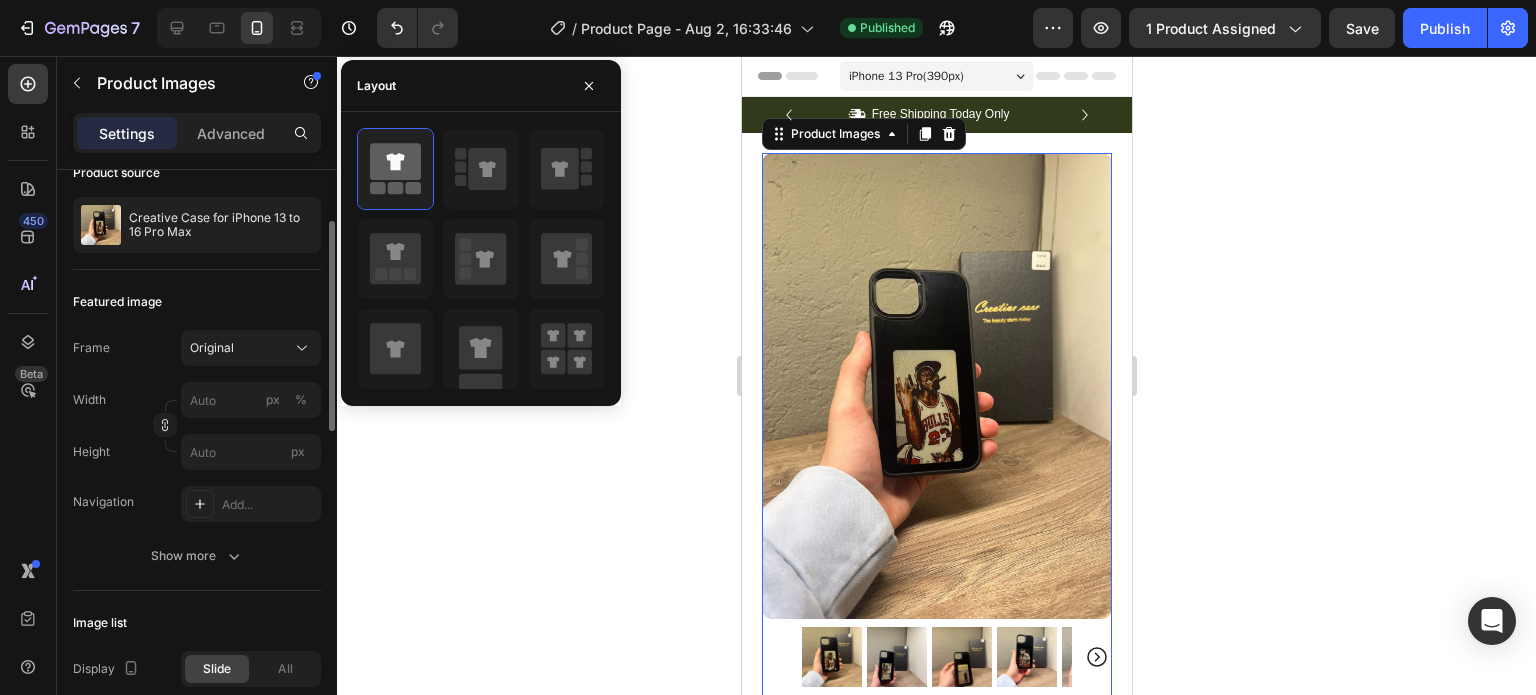 scroll, scrollTop: 181, scrollLeft: 0, axis: vertical 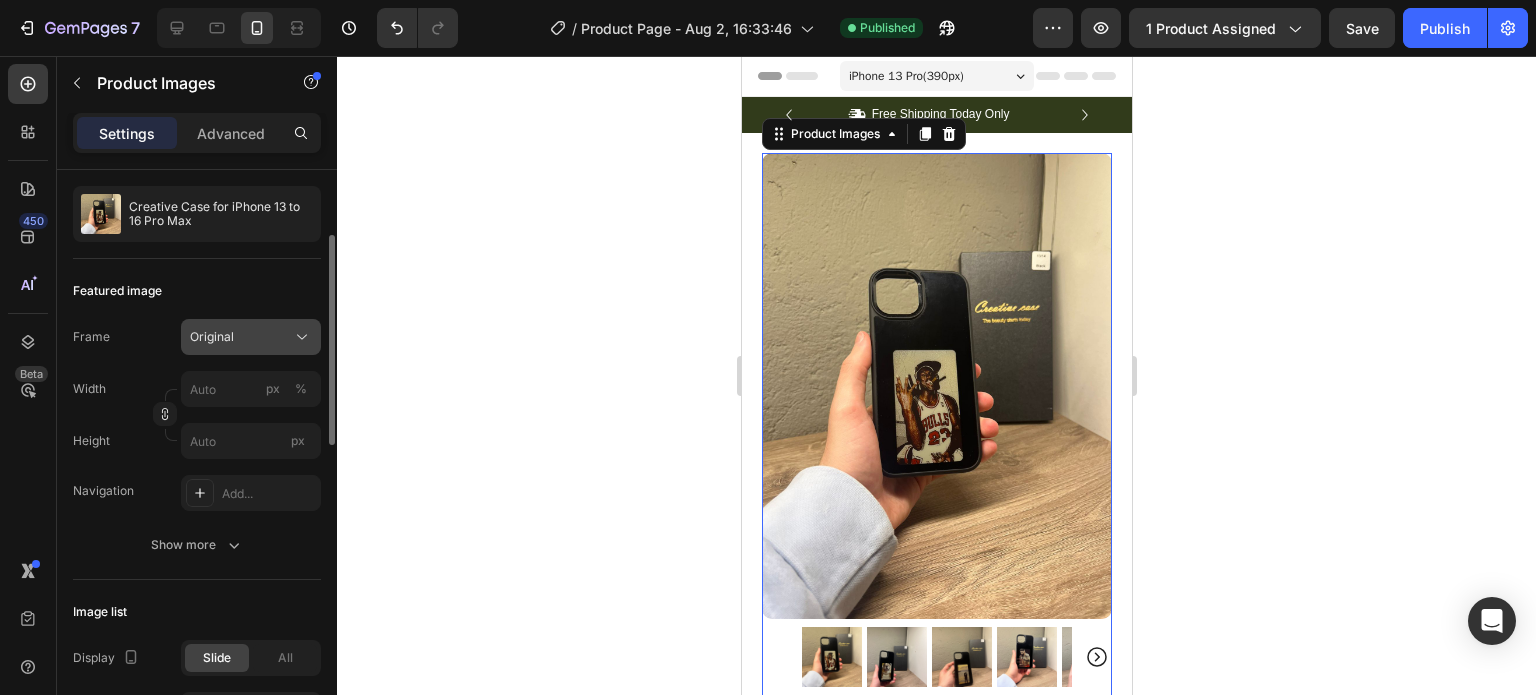 click on "Original" 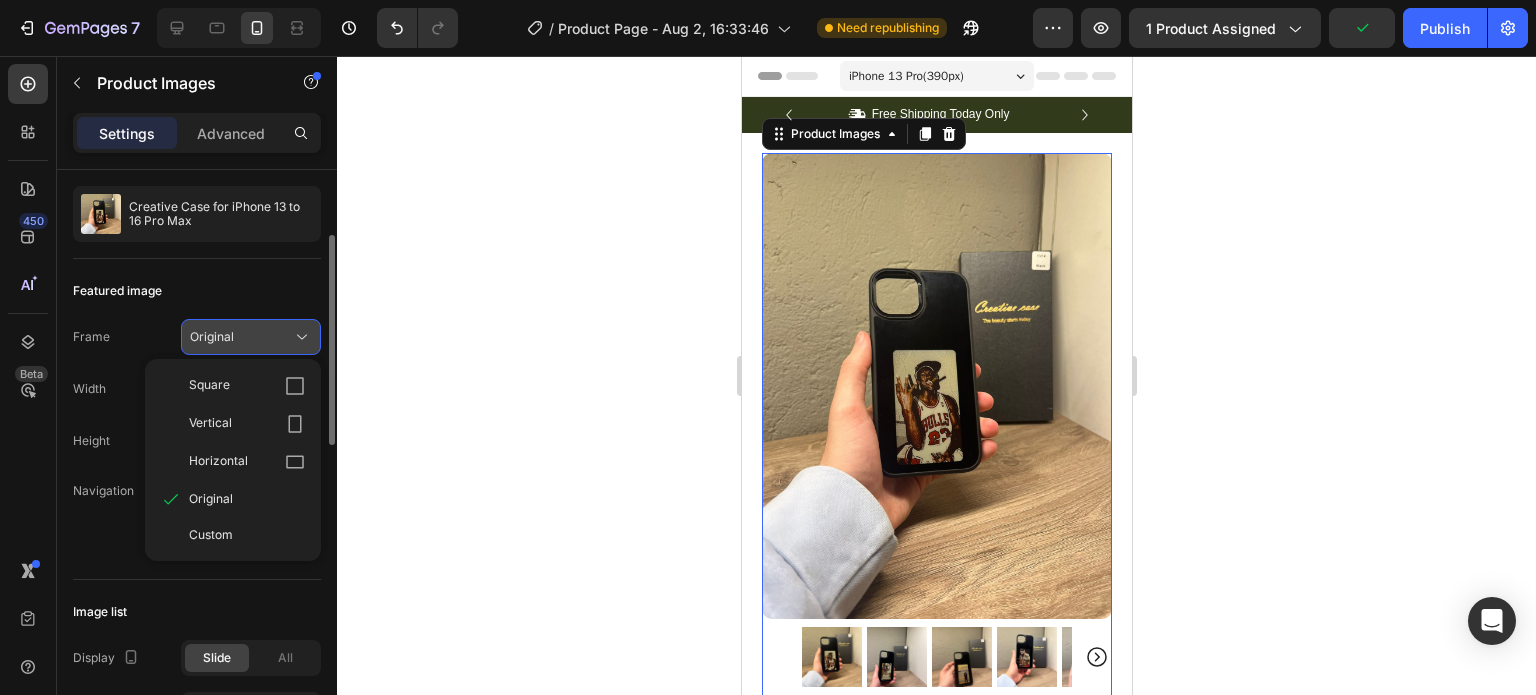 click on "Original" at bounding box center [251, 337] 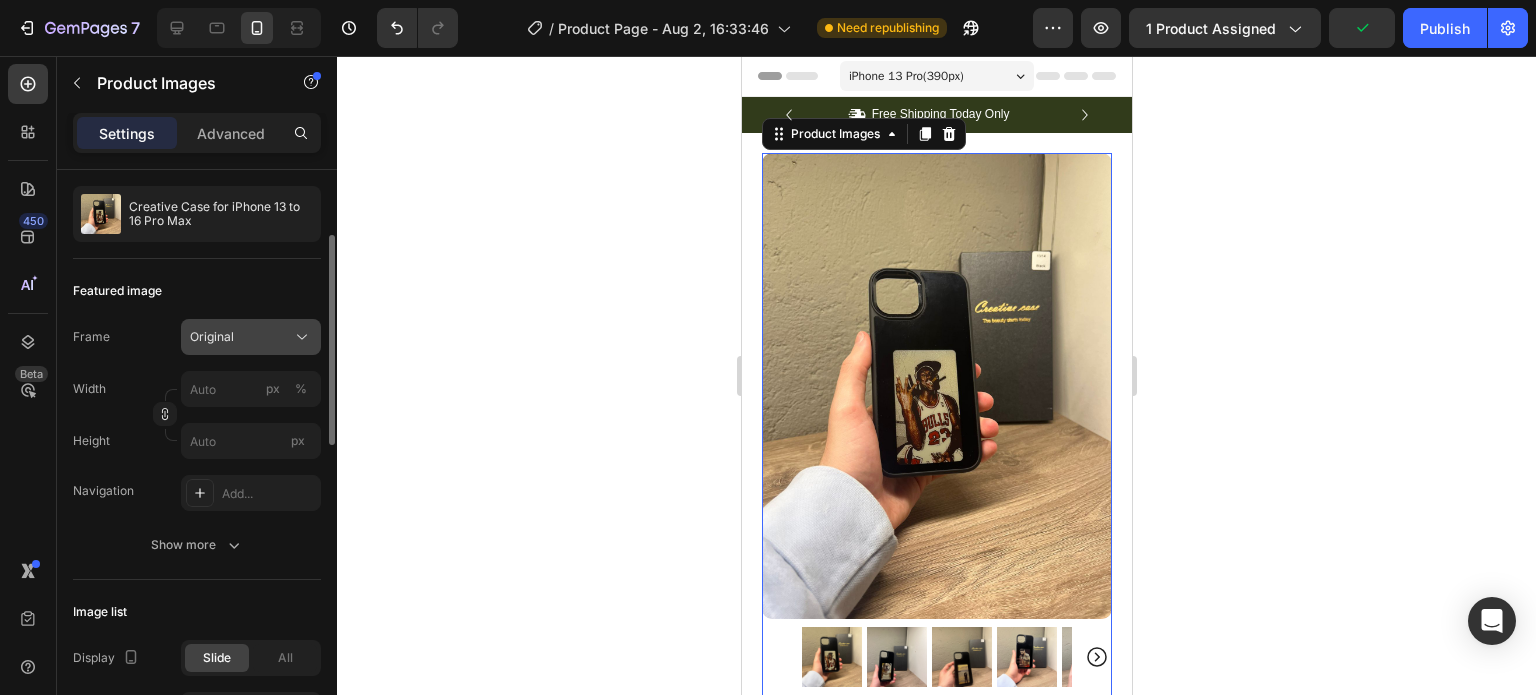 click on "Original" at bounding box center (251, 337) 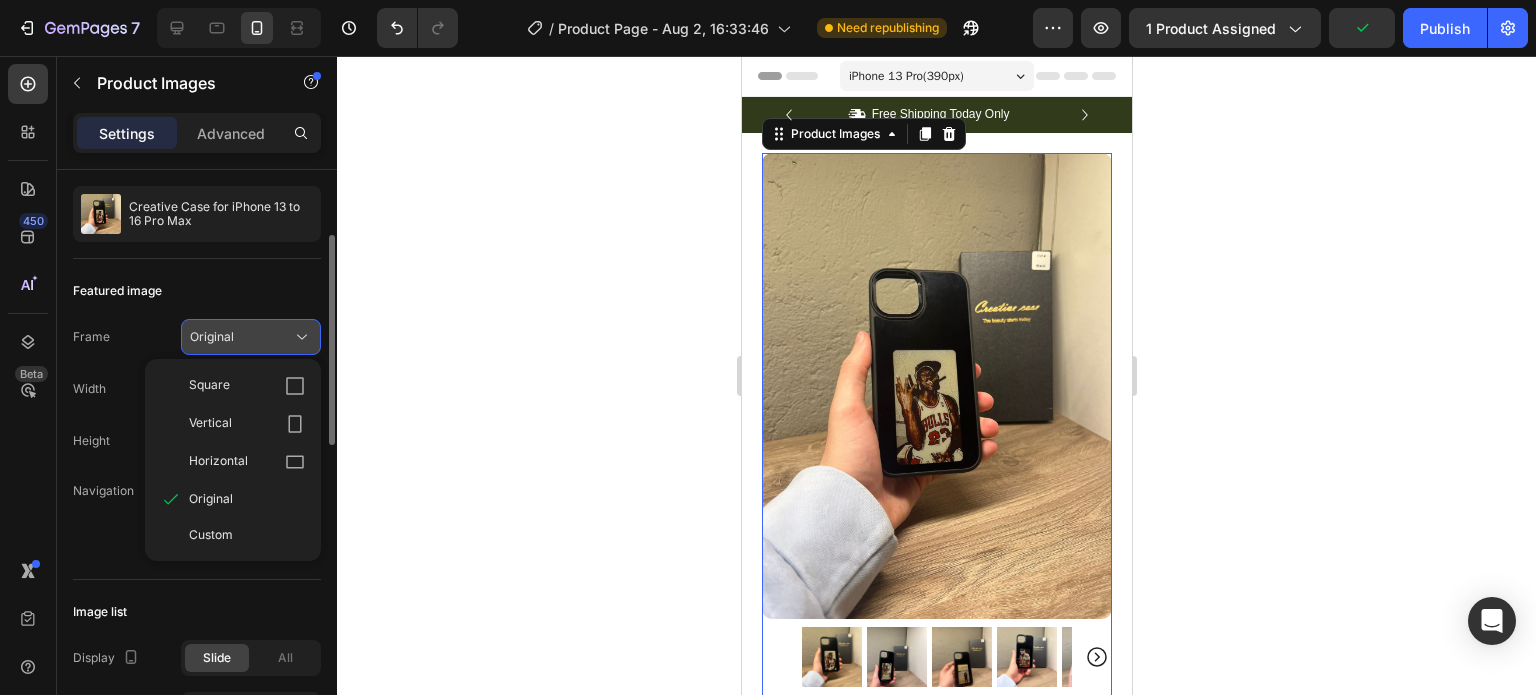 click on "Original" at bounding box center (251, 337) 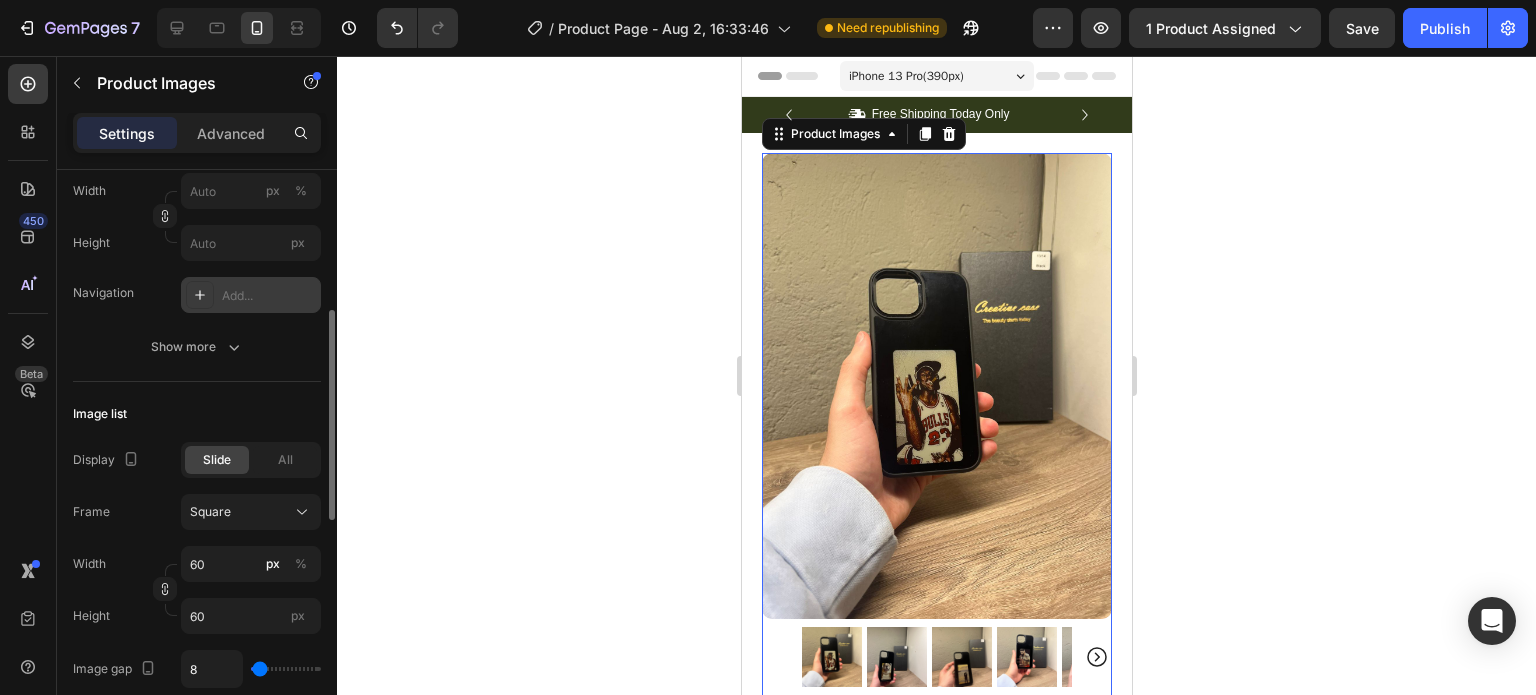 scroll, scrollTop: 382, scrollLeft: 0, axis: vertical 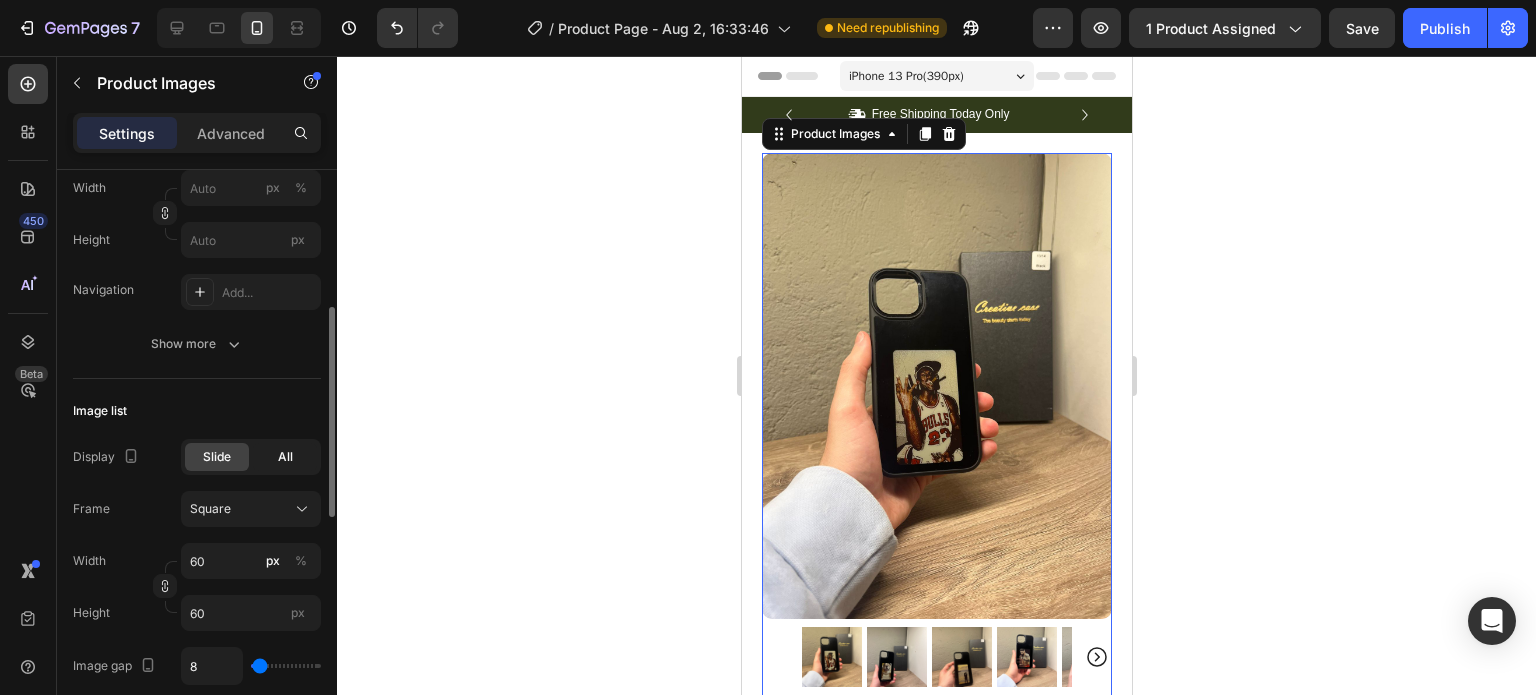 click on "All" 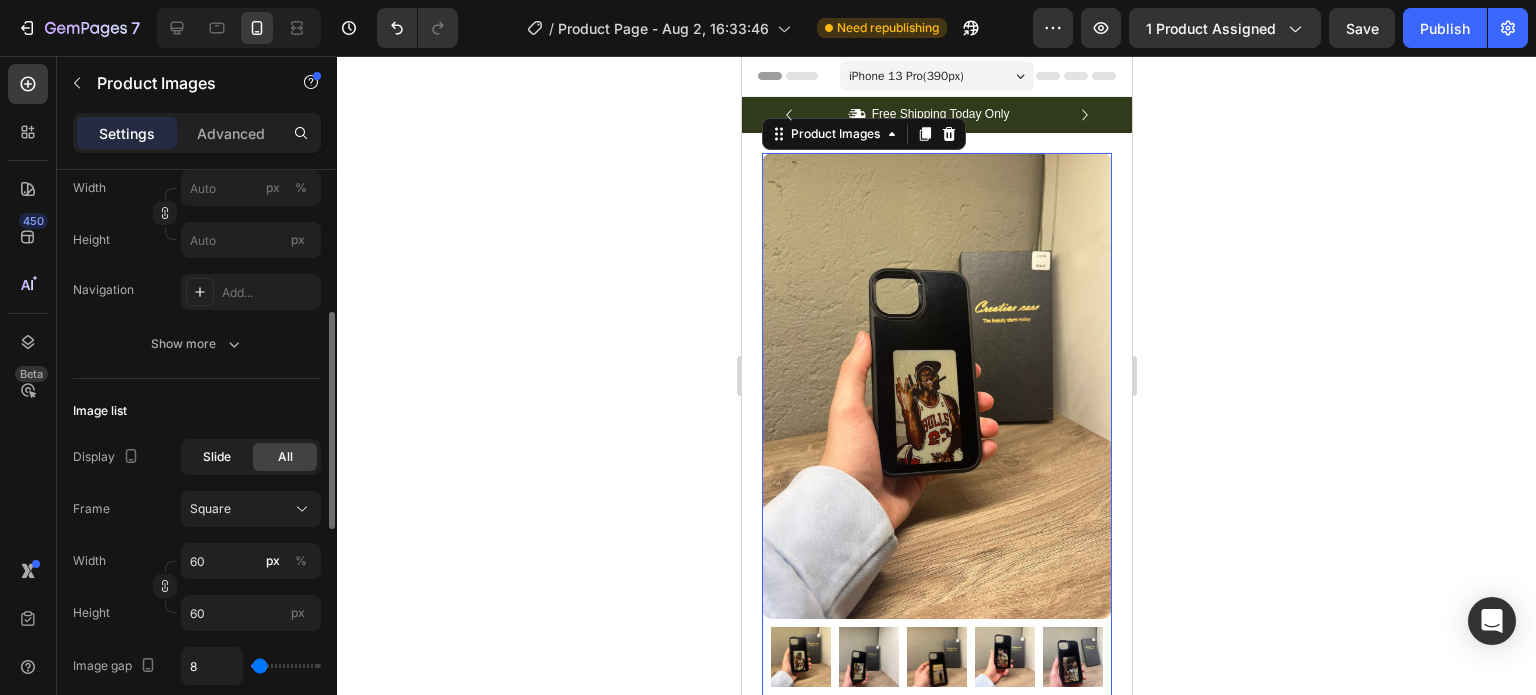 click on "Slide" 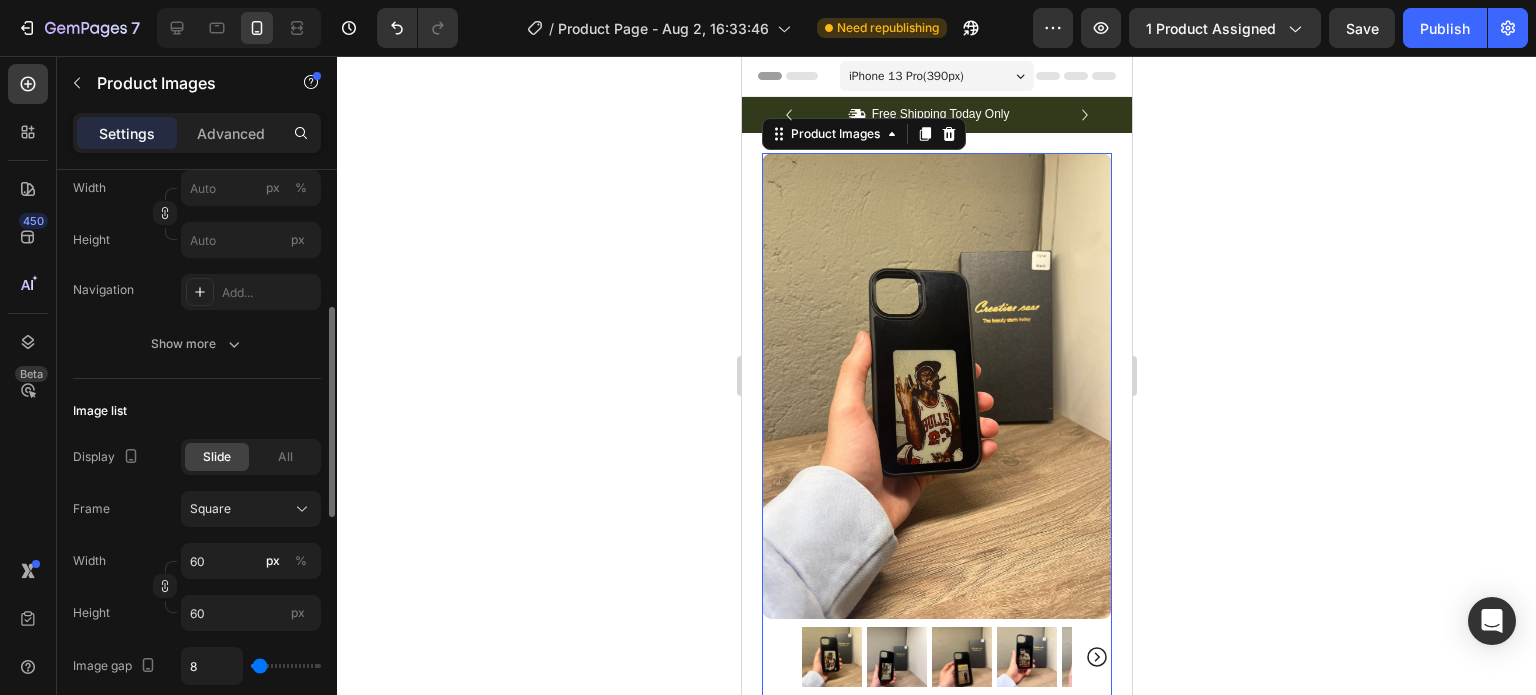 click on "Slide" 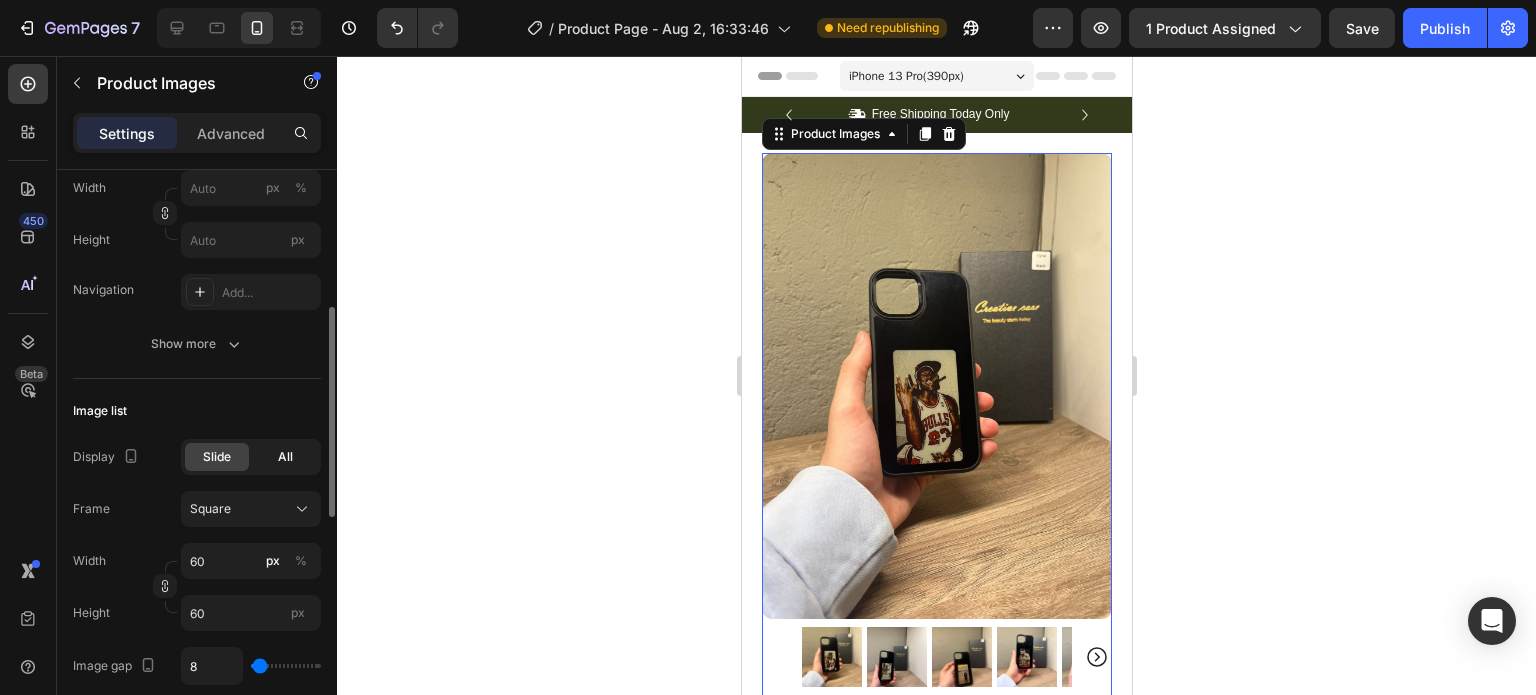 click on "All" 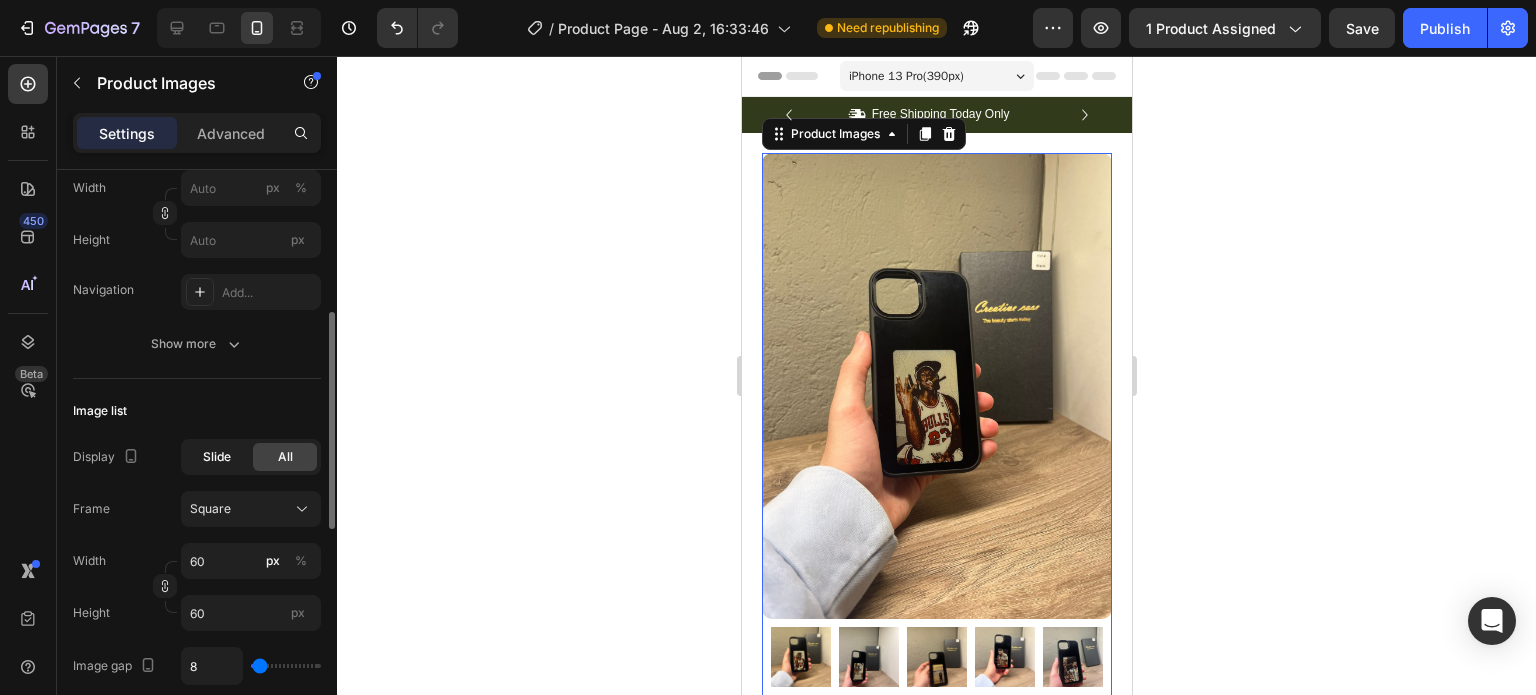 click on "Slide" 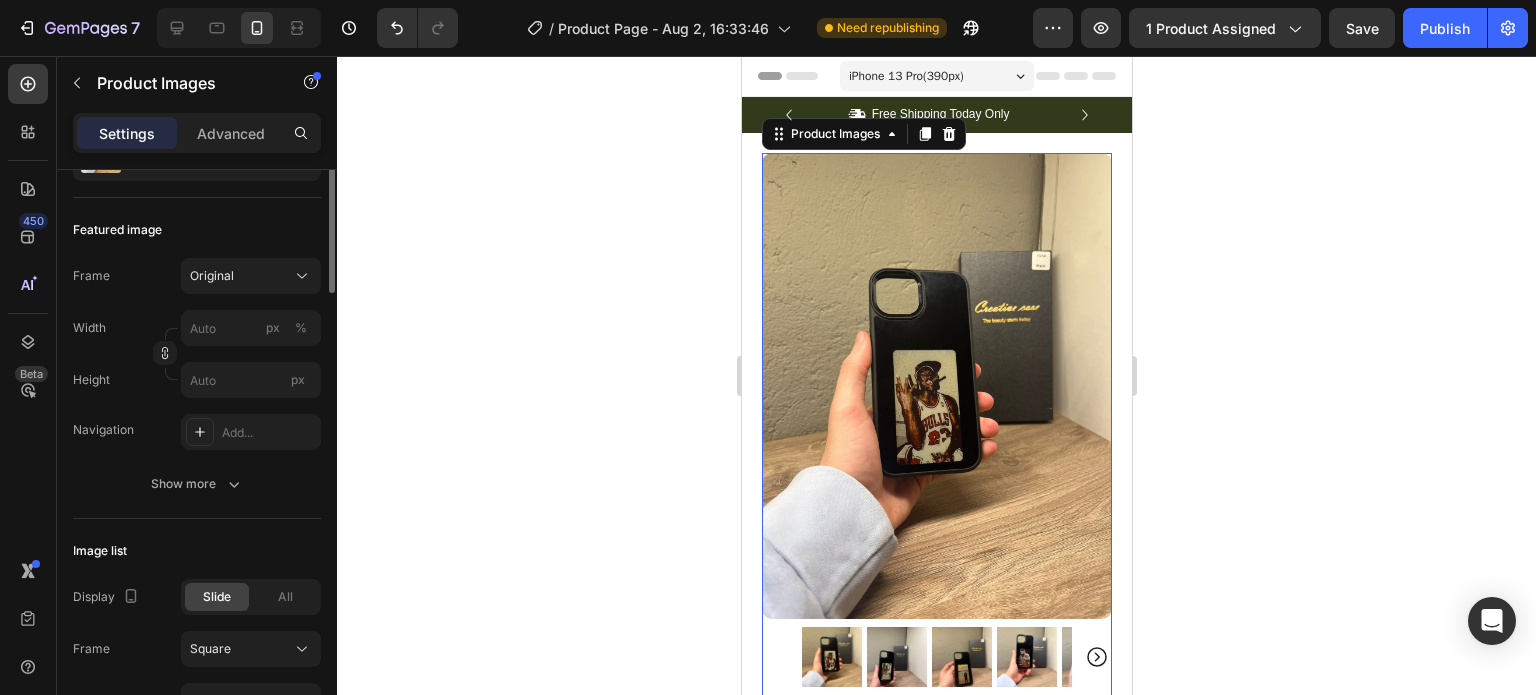 scroll, scrollTop: 114, scrollLeft: 0, axis: vertical 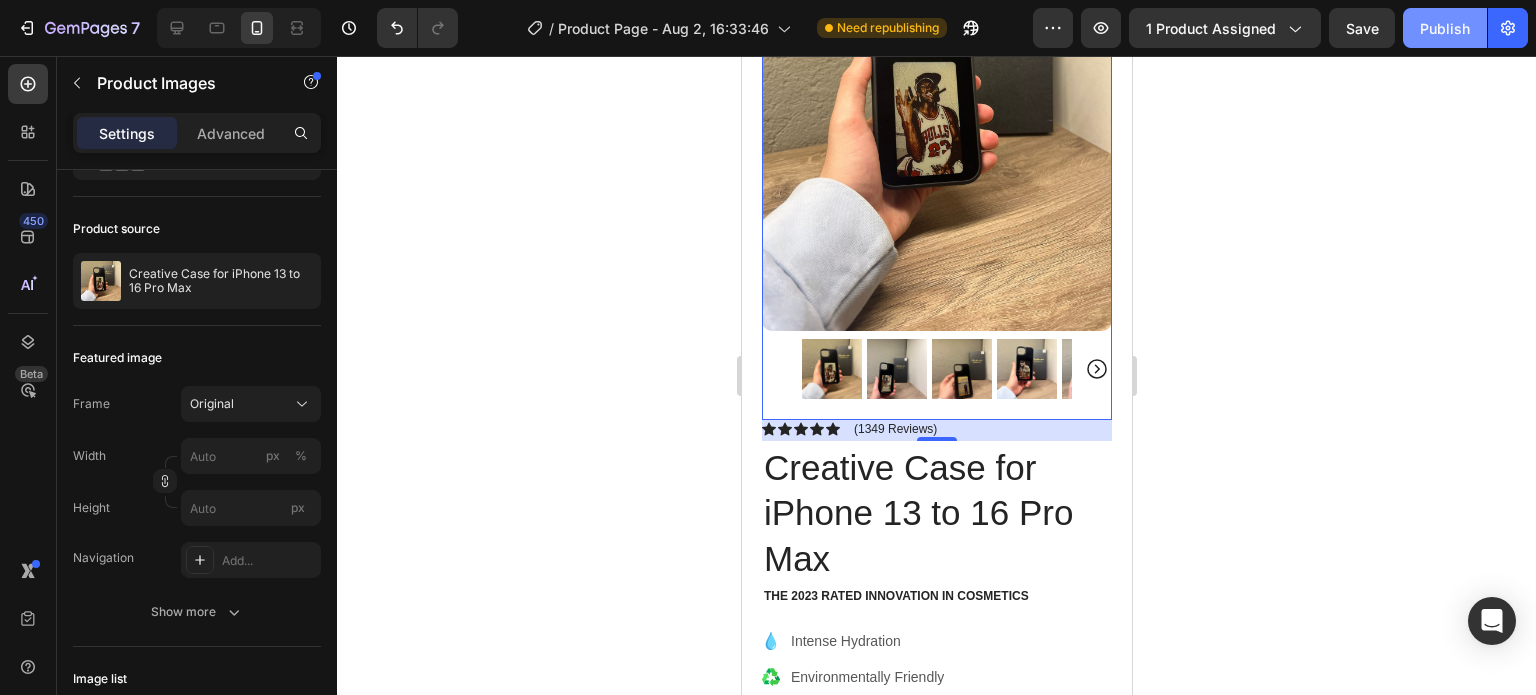 click on "Publish" at bounding box center [1445, 28] 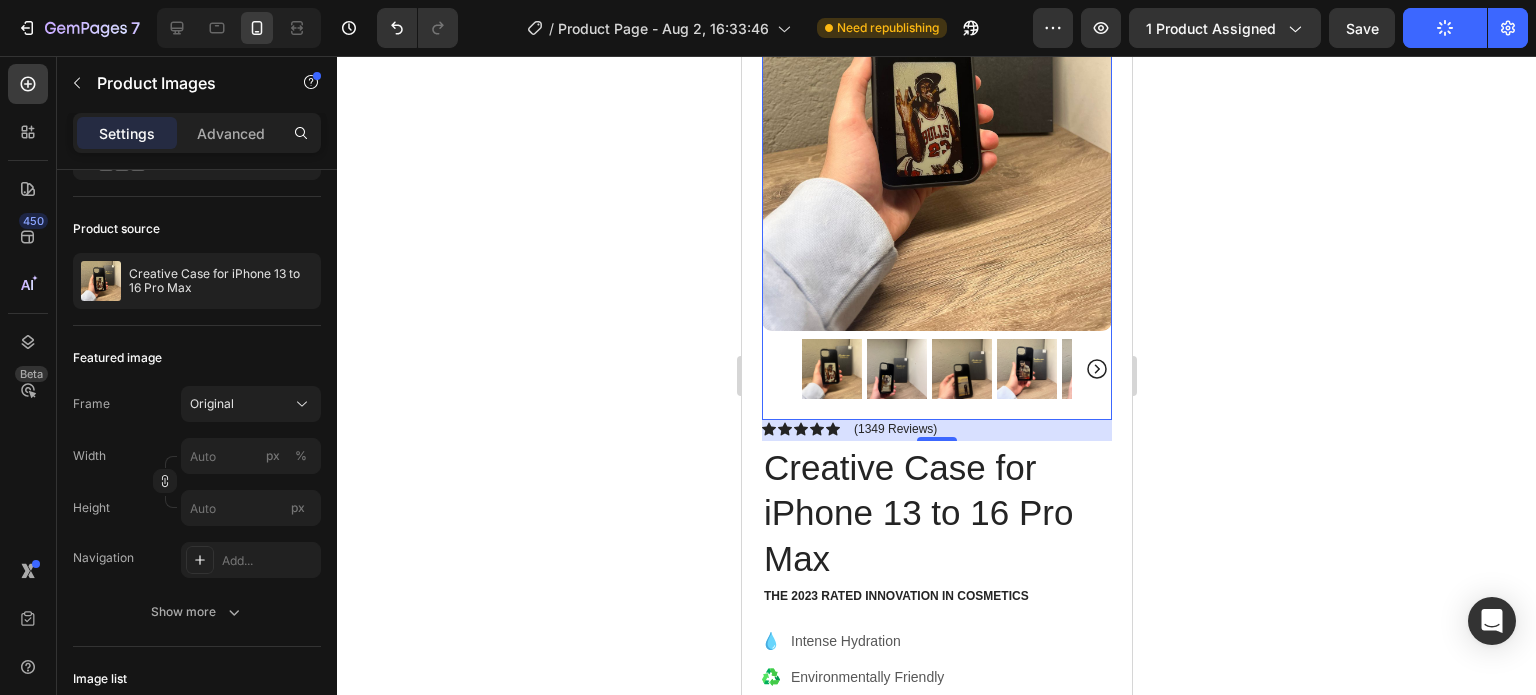 scroll, scrollTop: 0, scrollLeft: 0, axis: both 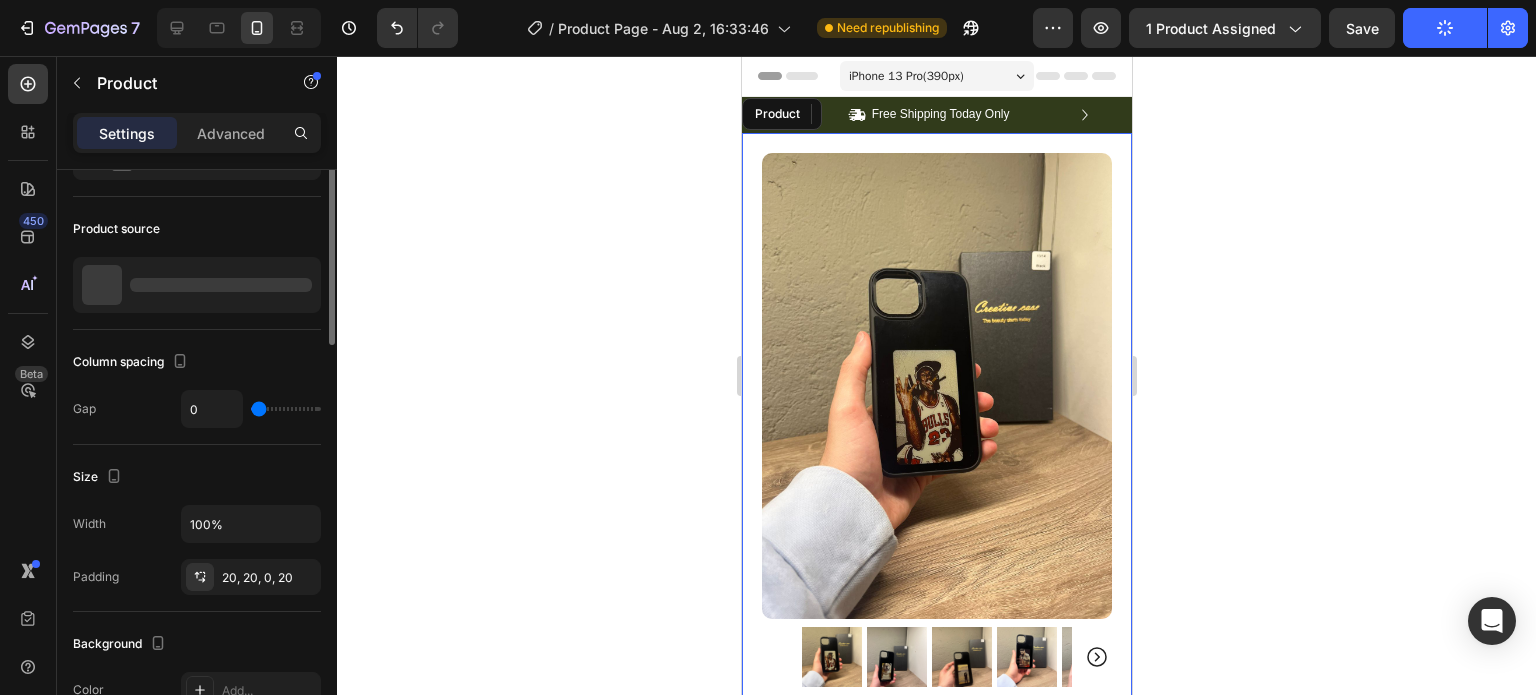 click on "Product Images   21 Image Icon Icon Icon Icon Icon Icon List “This skin cream is a game-changer! It has transformed my dry, lackluster skin into a hydrated and radiant complexion. I love how it absorbs quickly and leaves no greasy residue. Highly recommend” Text Block
Icon [FIRST] [LAST] ( [CITY], [COUNTRY] ) Text Block Row Row Row Icon Icon Icon Icon Icon Icon List (1349 Reviews) Text Block Row Creative Case for iPhone 13 to 16 Pro Max Product Title The 2023 Rated Innovation in Cosmetics Text Block Hydrate, rejuvenate, and glow with our revolutionary cream. Unleash your skin's potential today. Text Block
Intense Hydration
Environmentally Friendly
Made in Germany Item List Kaching Bundles Kaching Bundles
Icon Sale Ends In 2 Hours | Limited Time Offer Text Block Row Add to cart Add to Cart
Icon Free Shipping Text Block
Icon Money-Back Text Block
Icon Easy Returns" at bounding box center (936, 947) 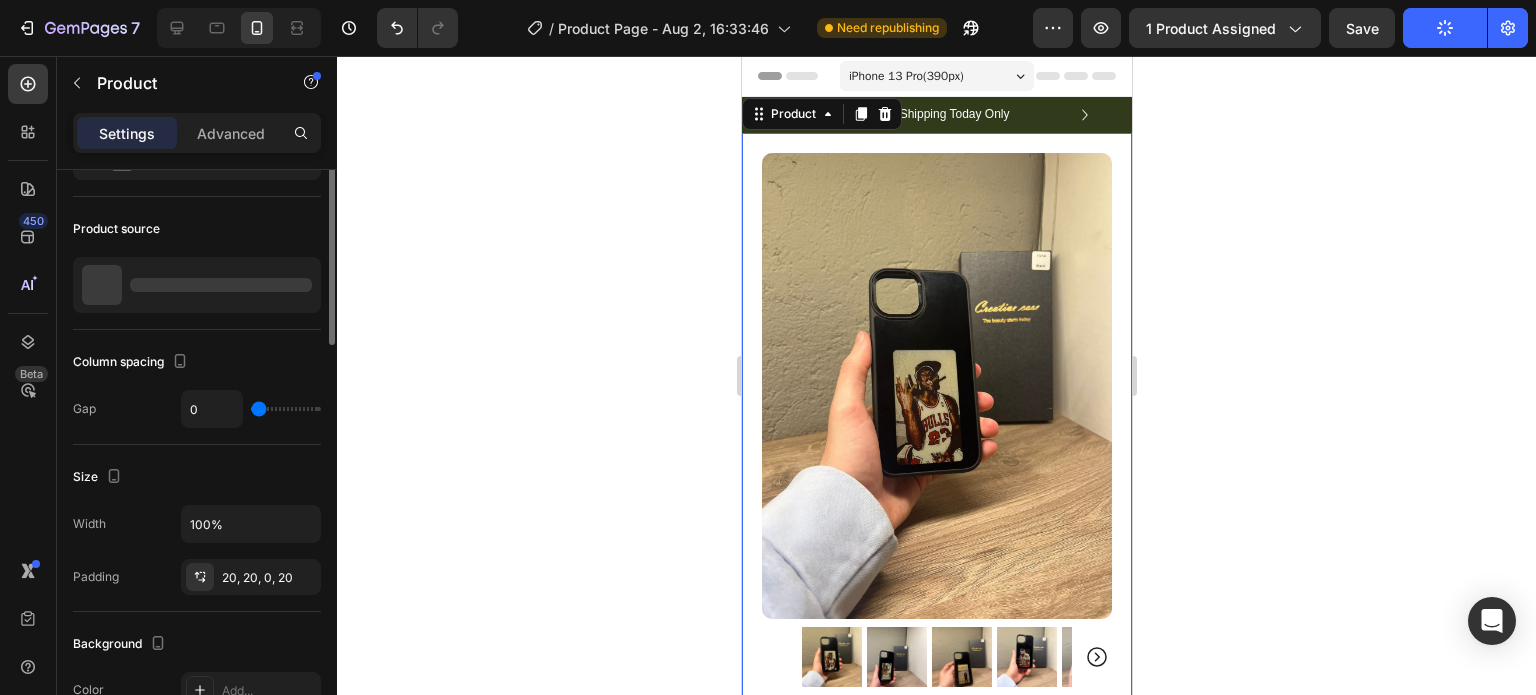 scroll, scrollTop: 0, scrollLeft: 0, axis: both 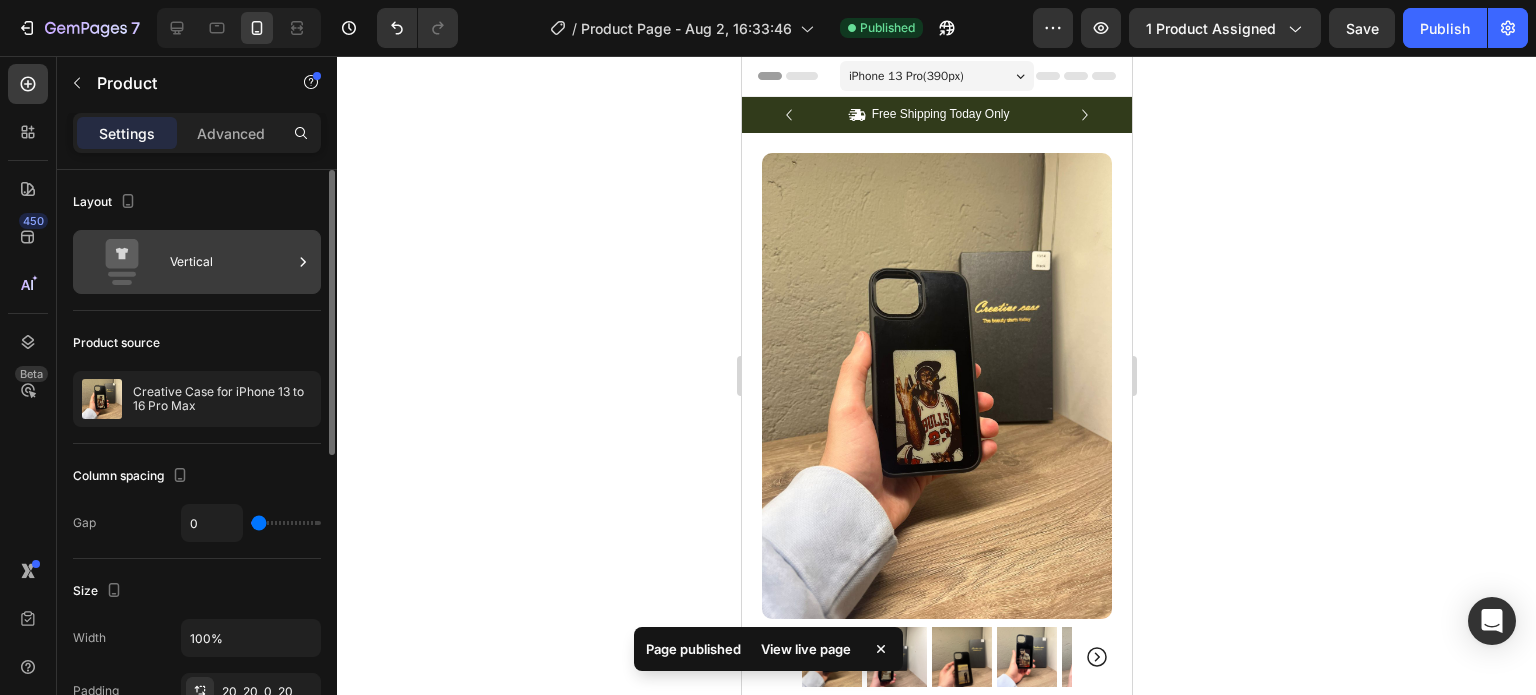 click 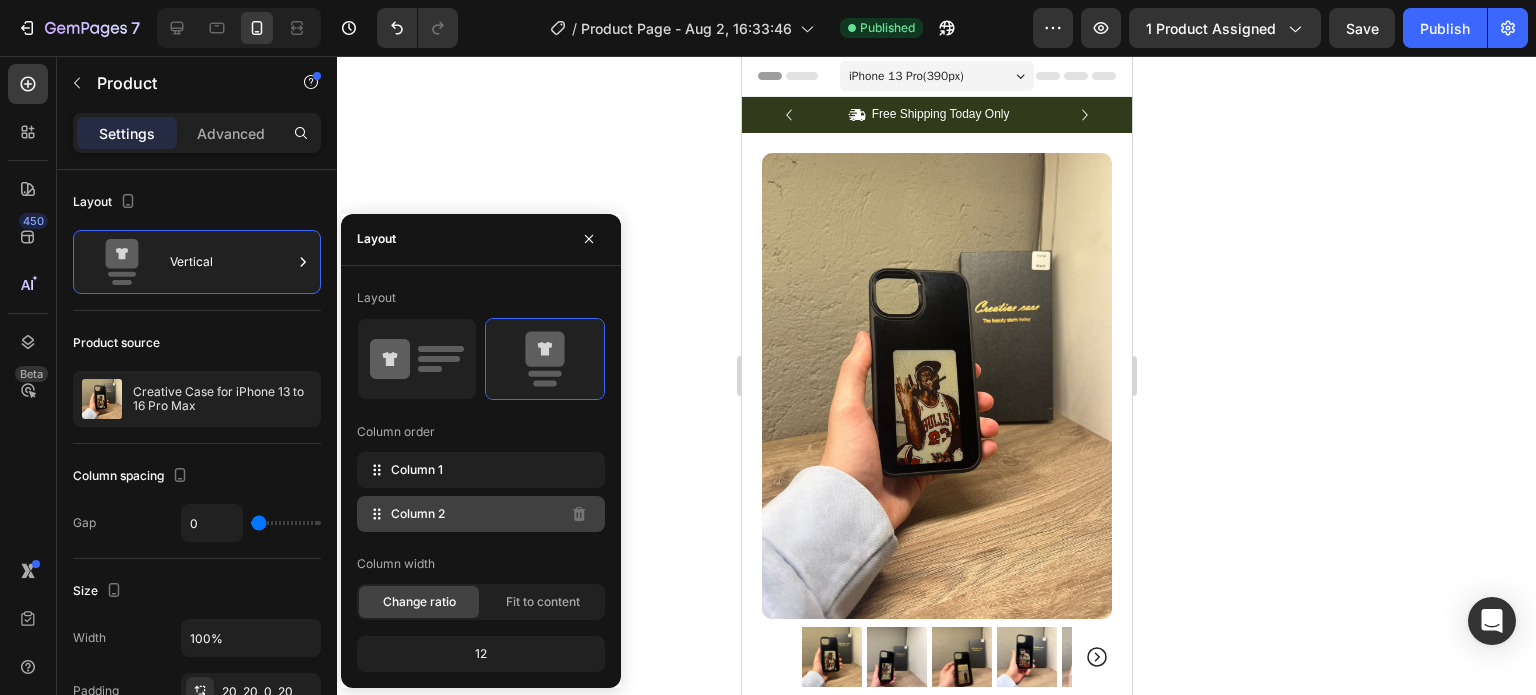 click on "Column 2" 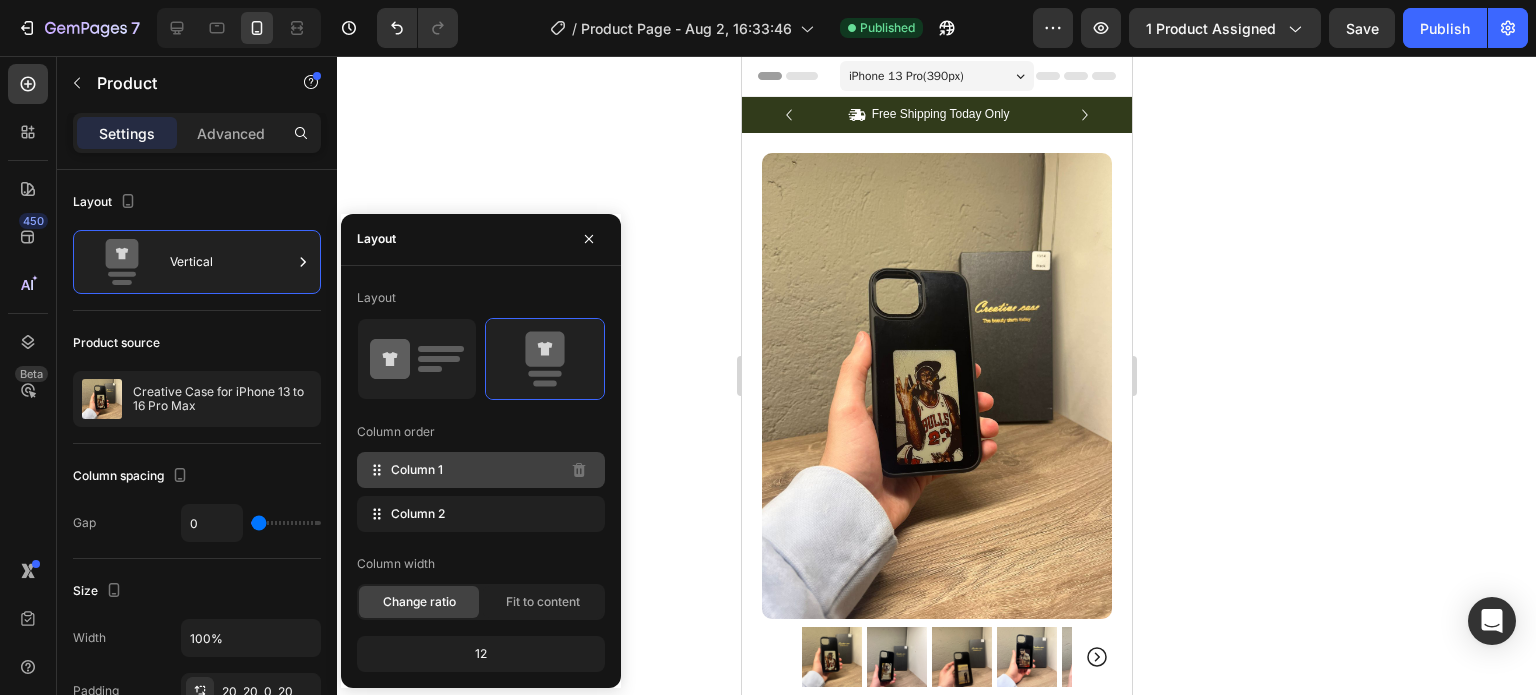 click on "Column 1" 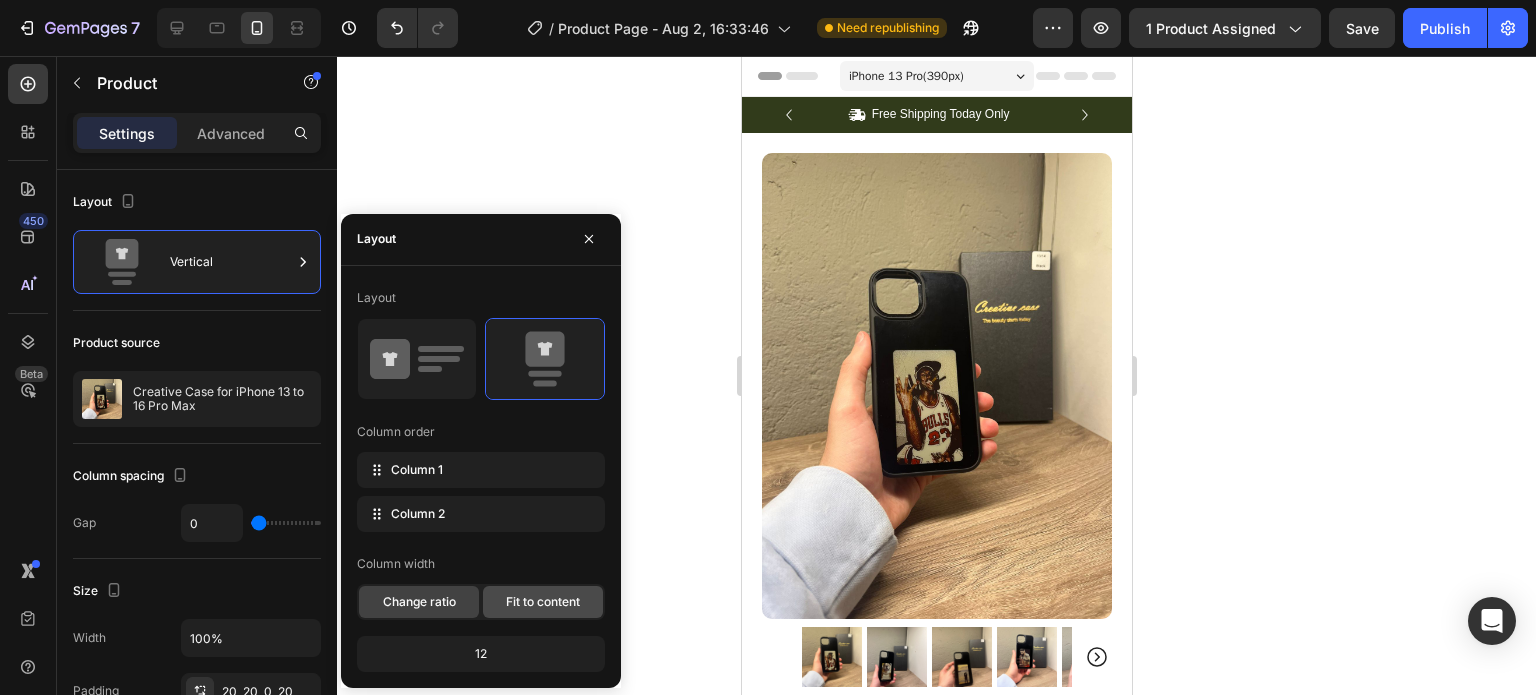click on "Fit to content" 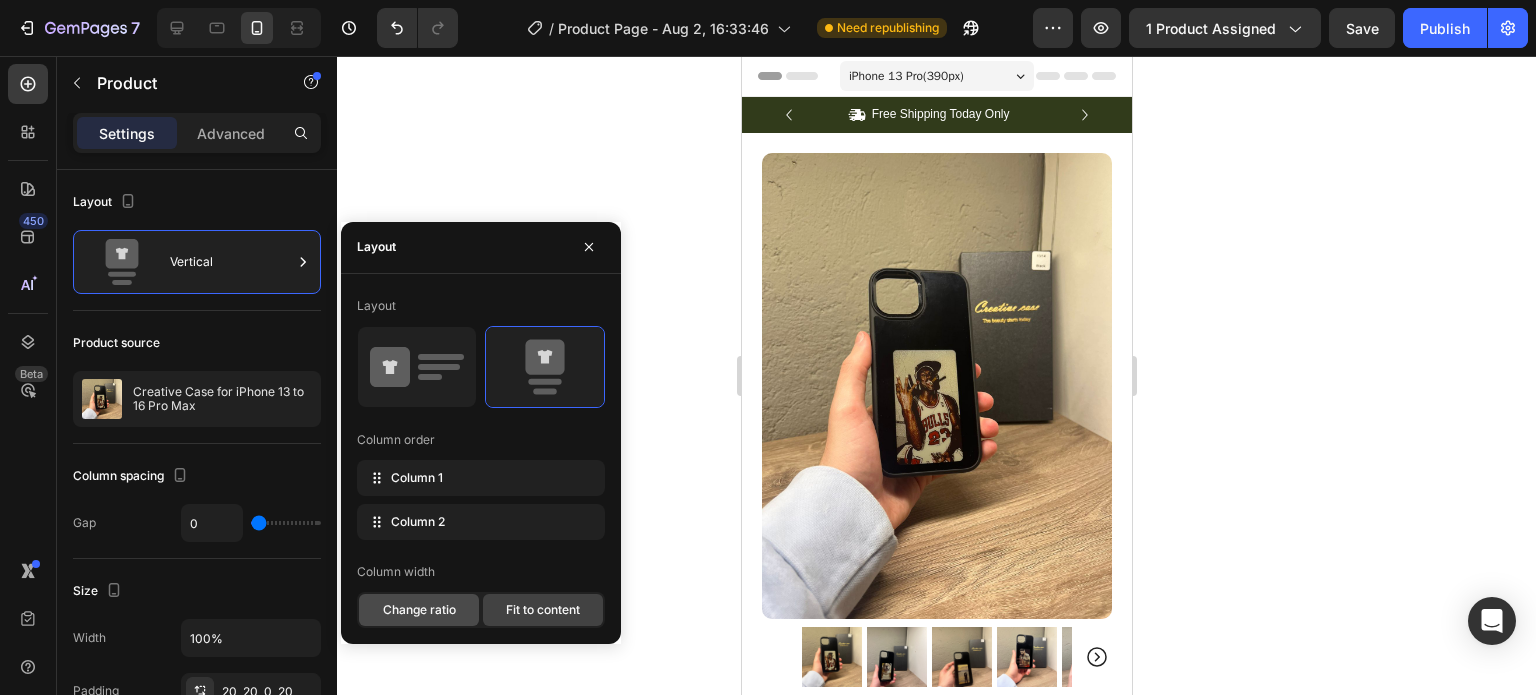 click on "Change ratio" 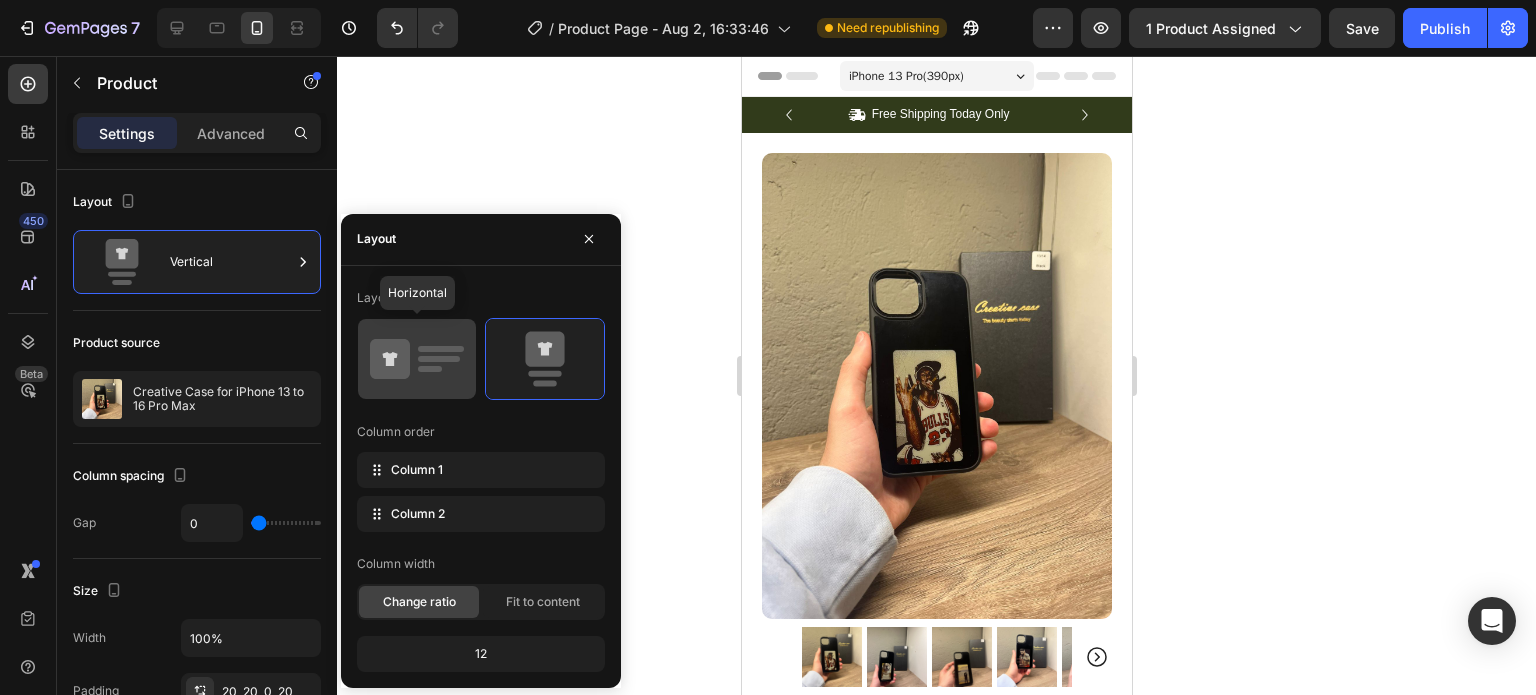click 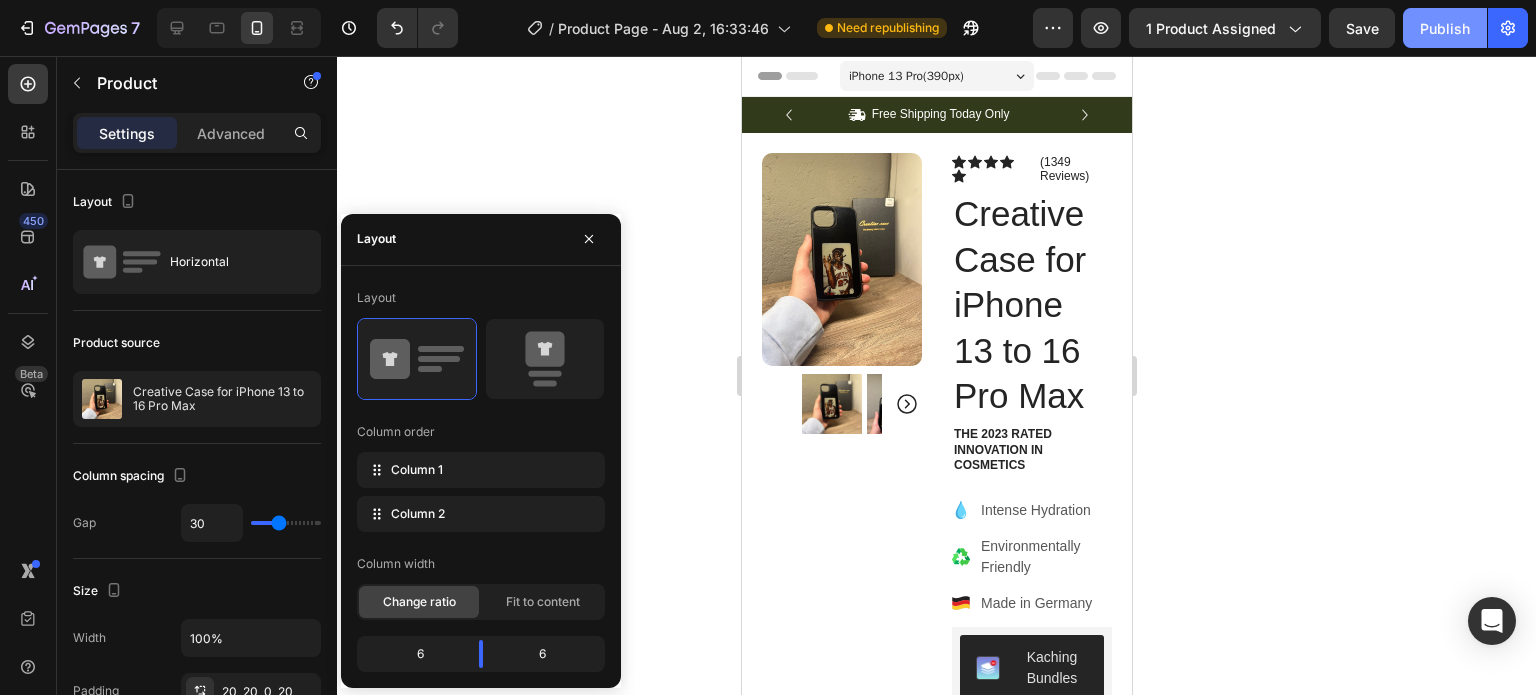 click on "Publish" 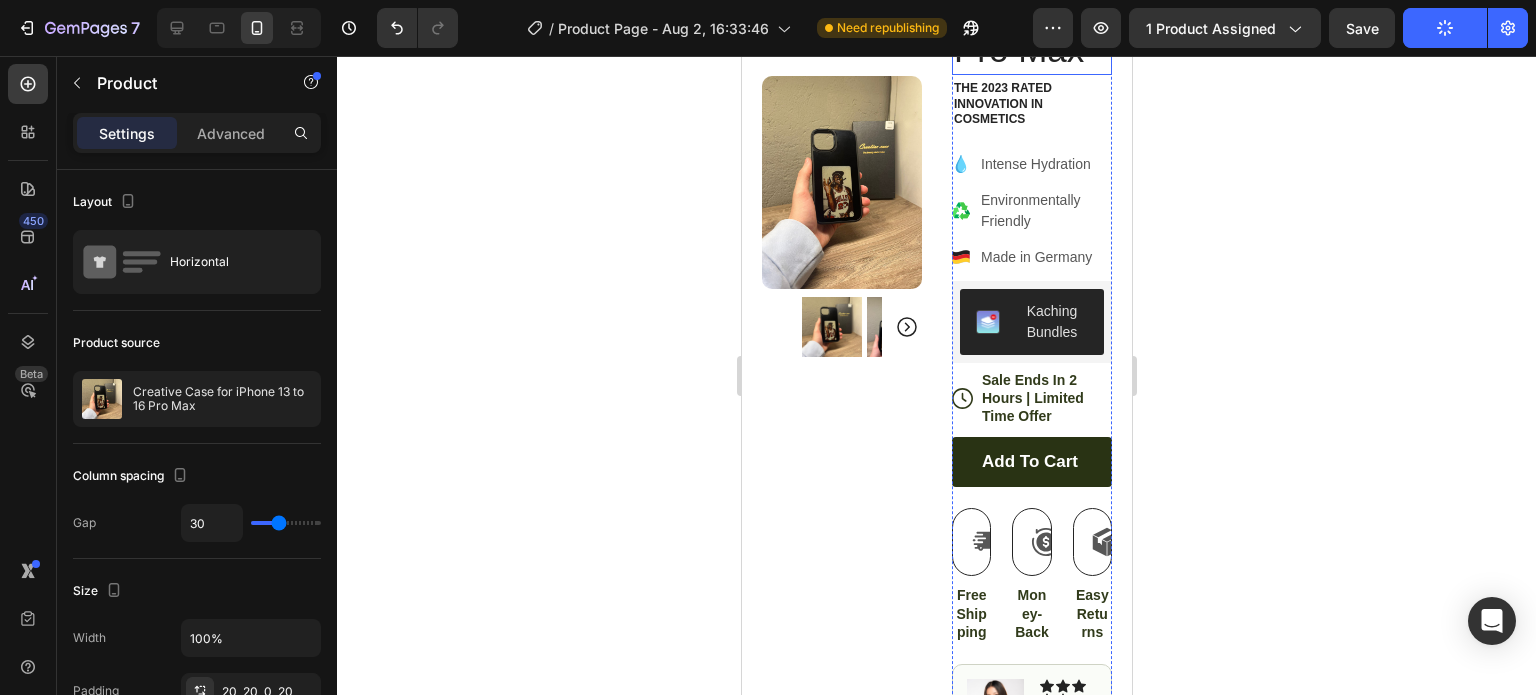 scroll, scrollTop: 0, scrollLeft: 0, axis: both 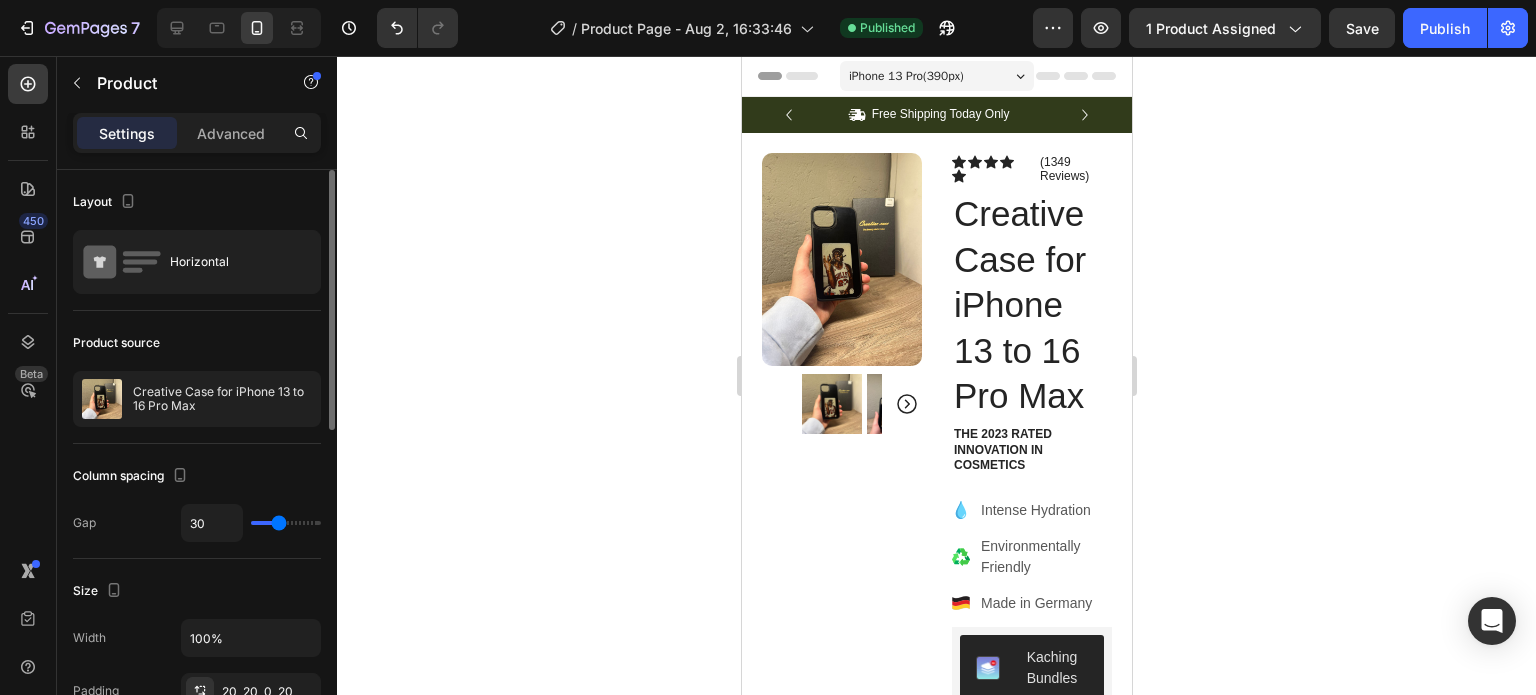 click on "Column spacing Gap 30" 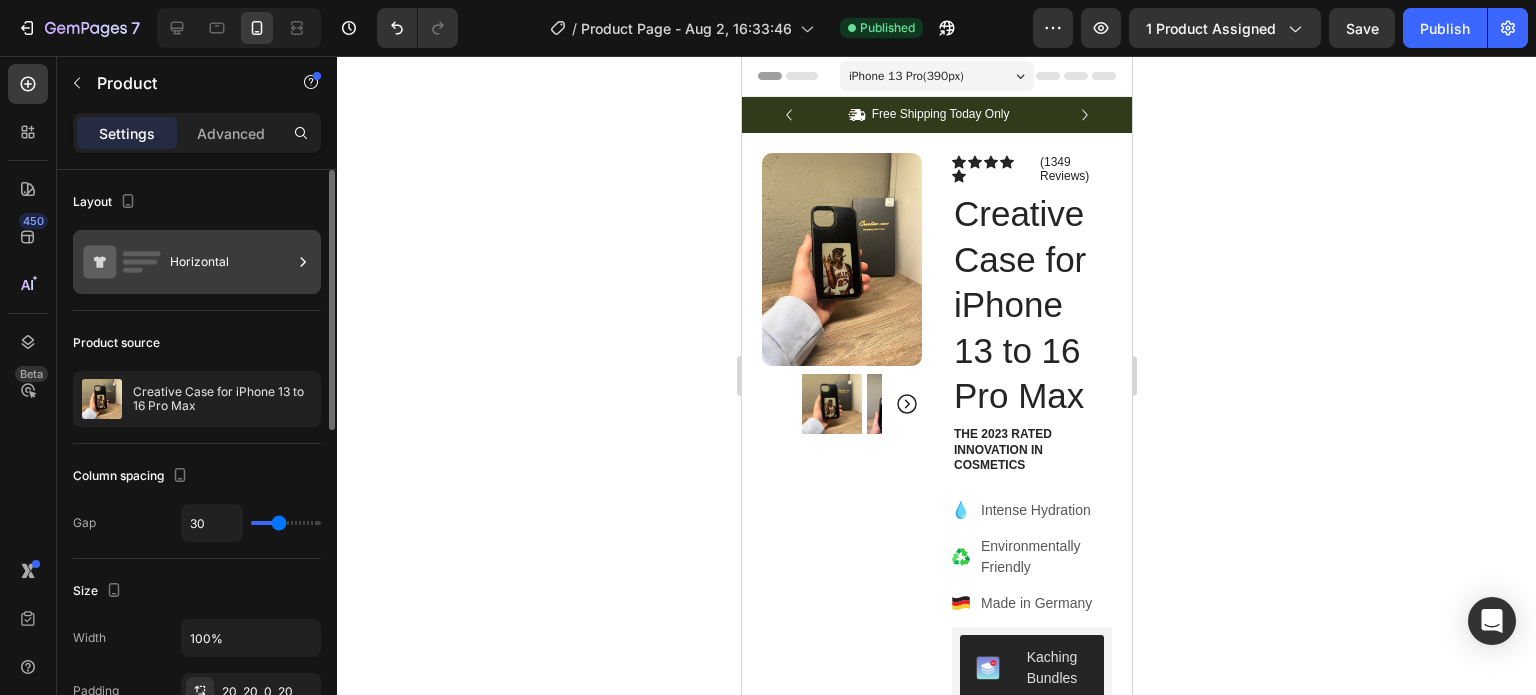 click on "Horizontal" at bounding box center (231, 262) 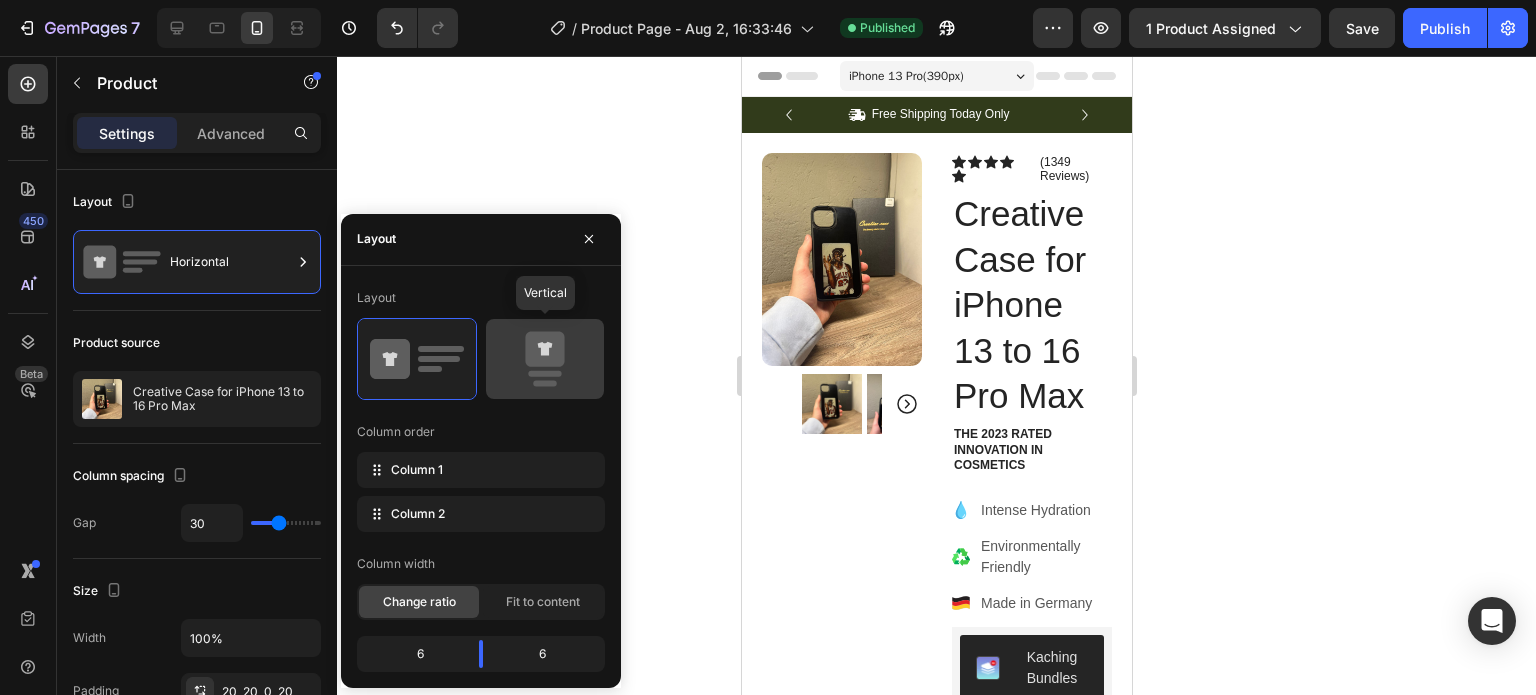 click 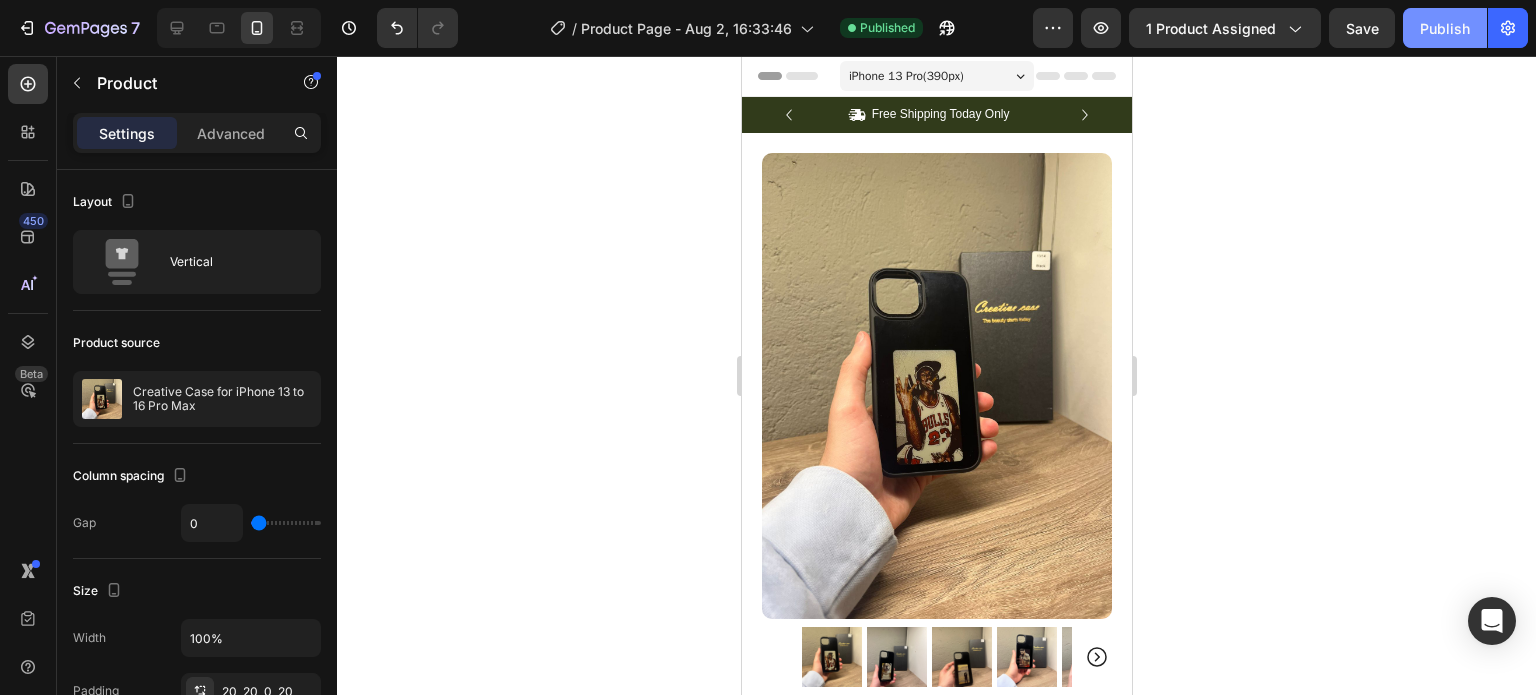 click on "Publish" 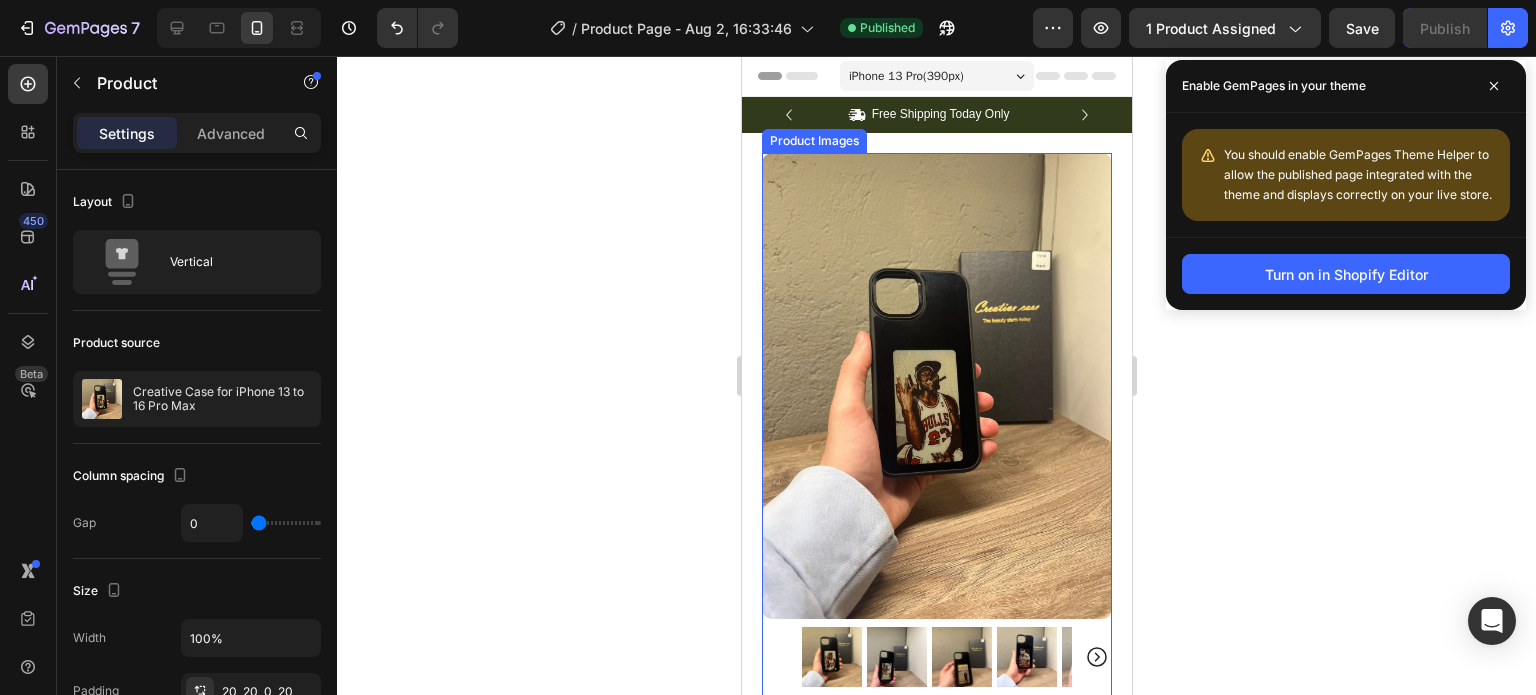 click at bounding box center (896, 657) 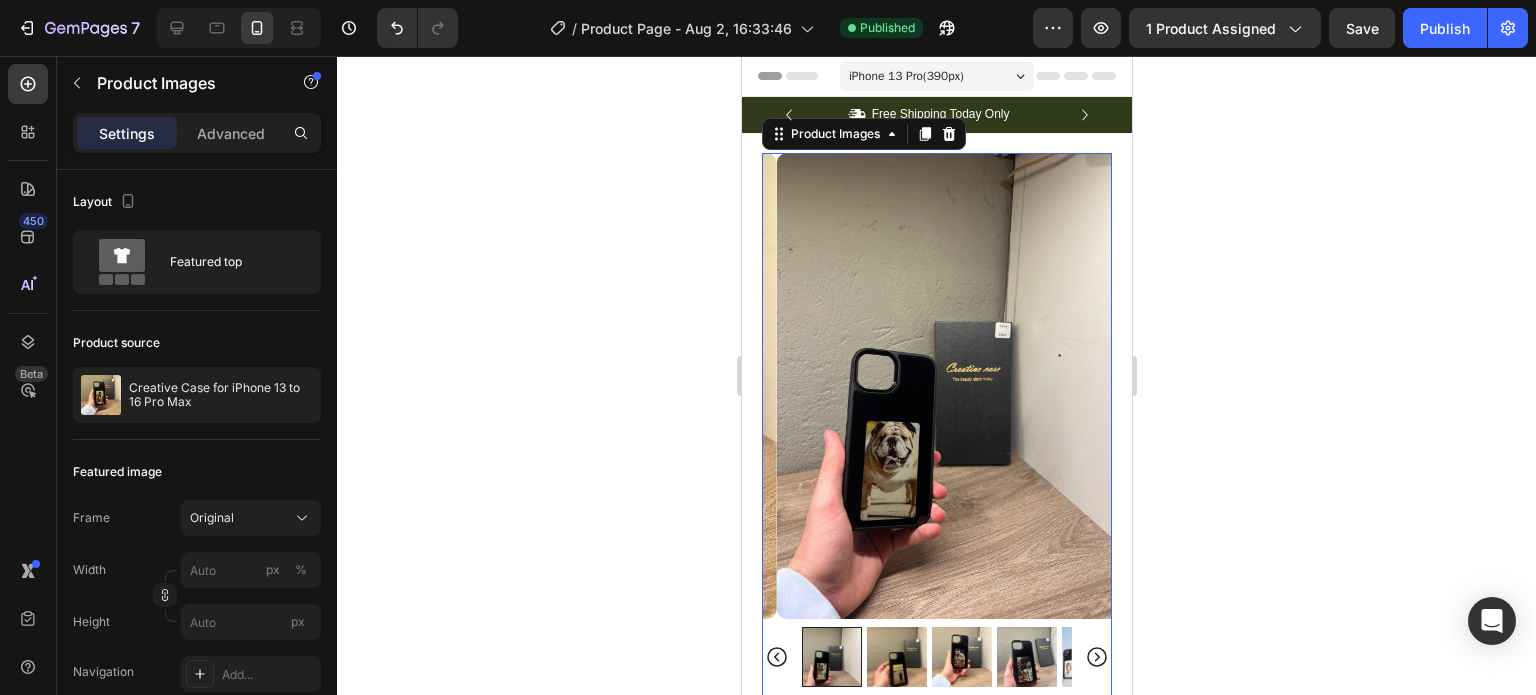 click on "iPhone 13 Pro  ( 390 px)" at bounding box center [936, 76] 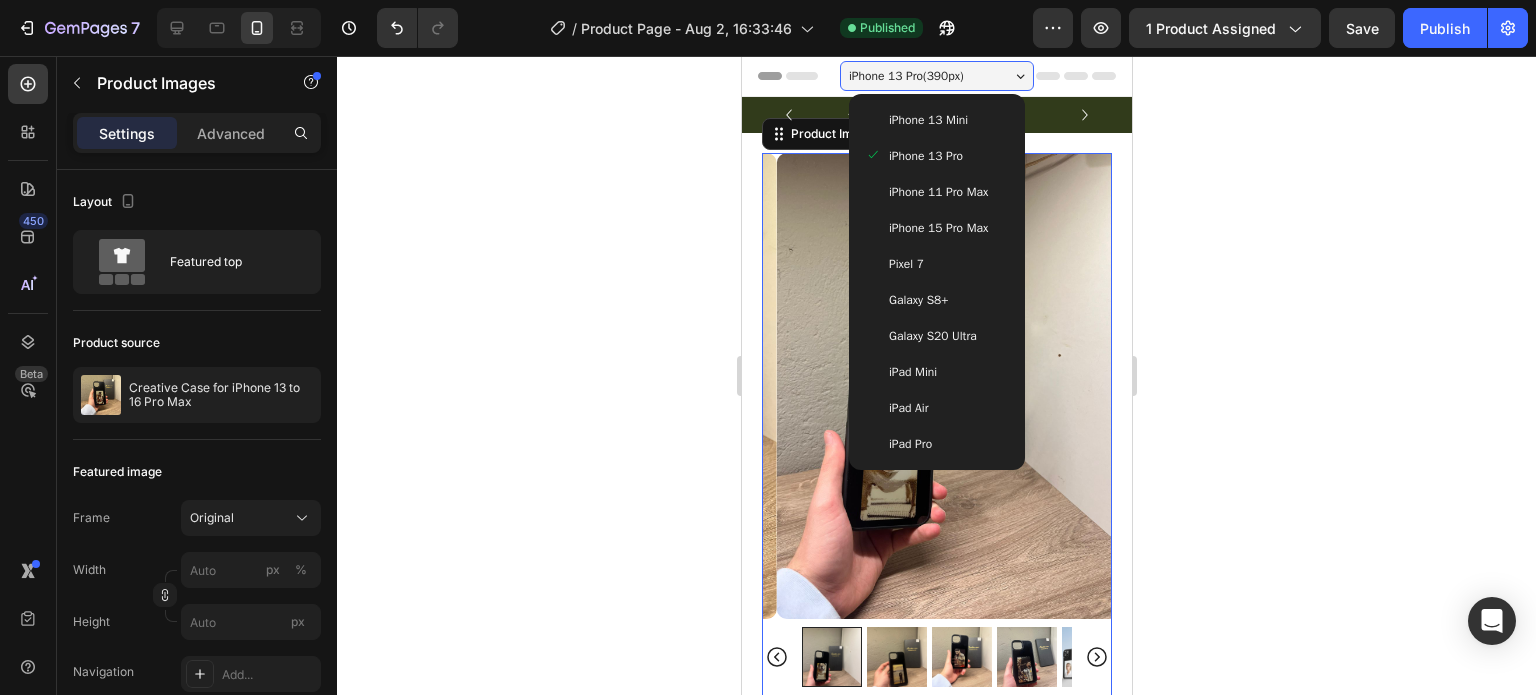 click on "iPhone 13 Mini" at bounding box center (927, 120) 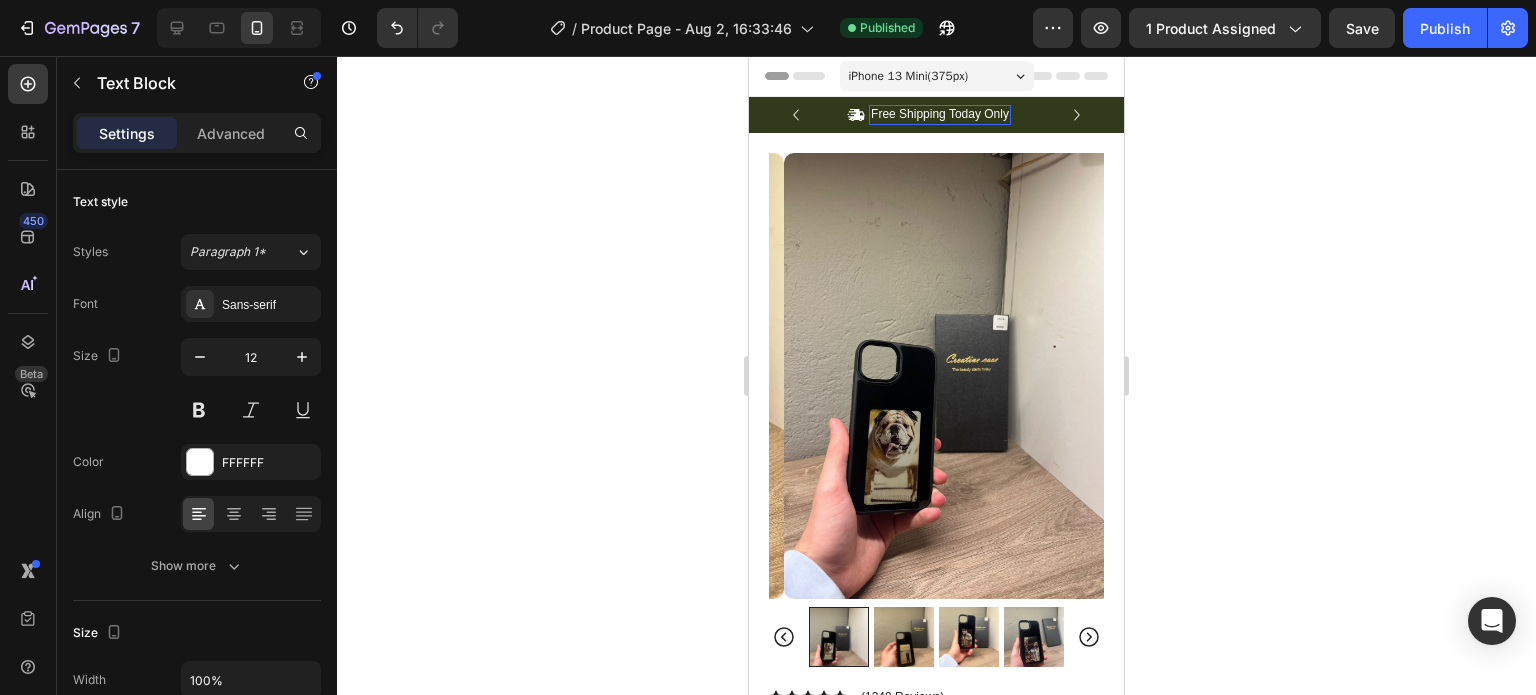 drag, startPoint x: 916, startPoint y: 111, endPoint x: 925, endPoint y: 72, distance: 40.024994 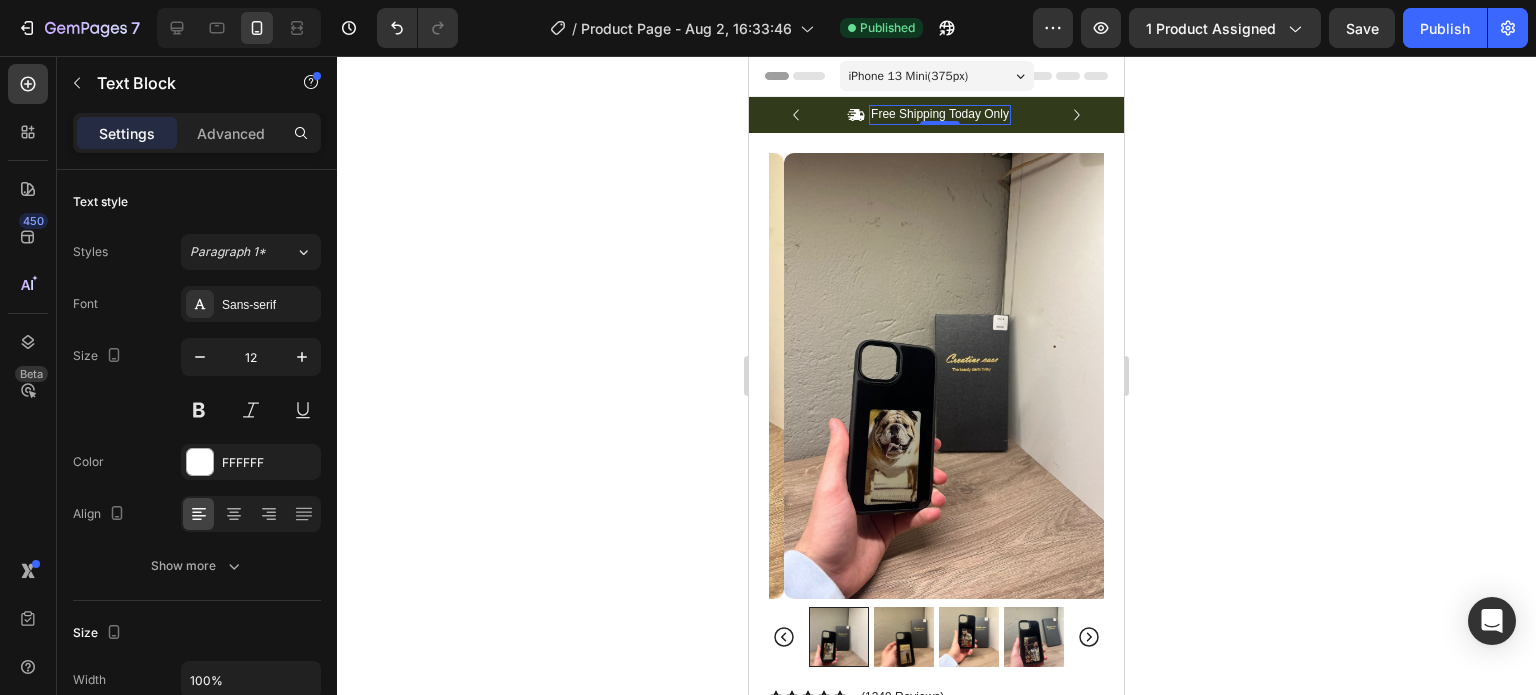 click on "iPhone 13 Mini  ( 375 px)" at bounding box center (909, 76) 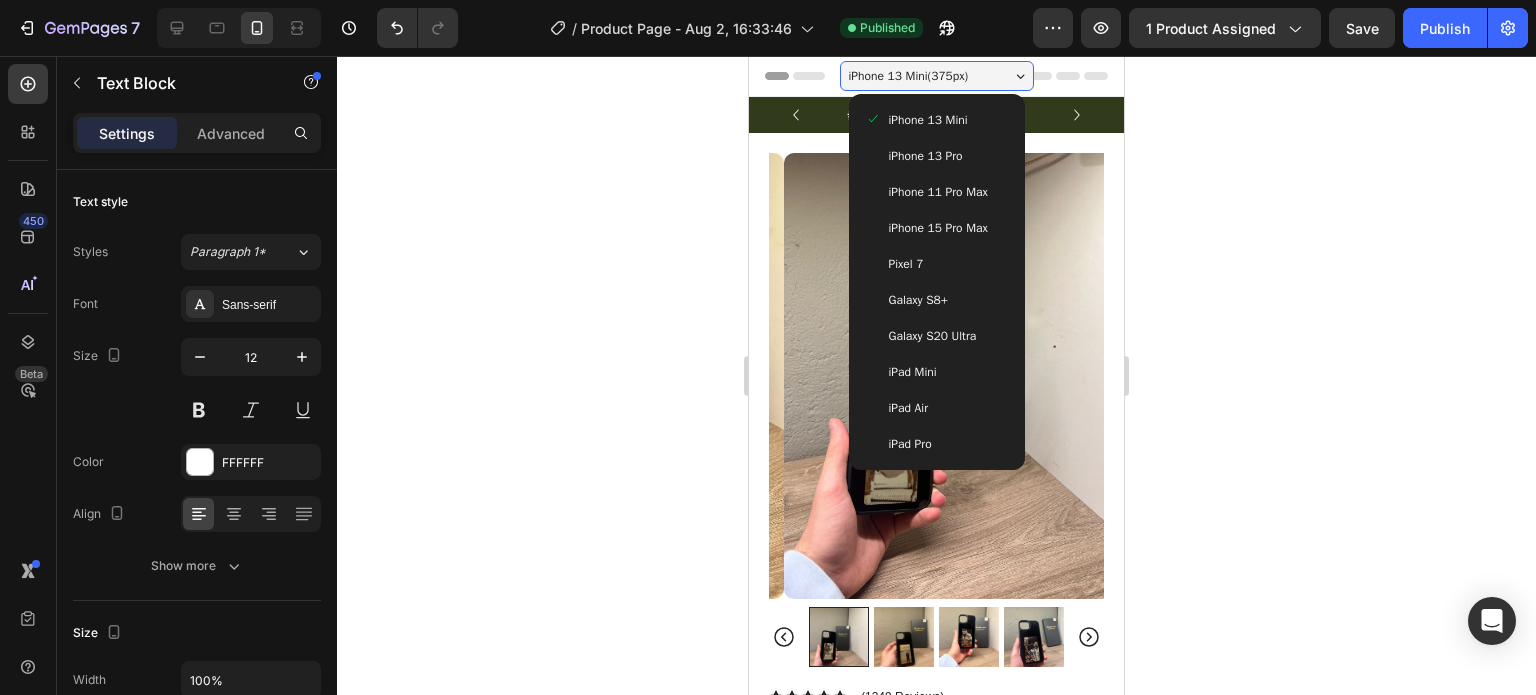 click on "iPhone 13 Pro" at bounding box center (937, 156) 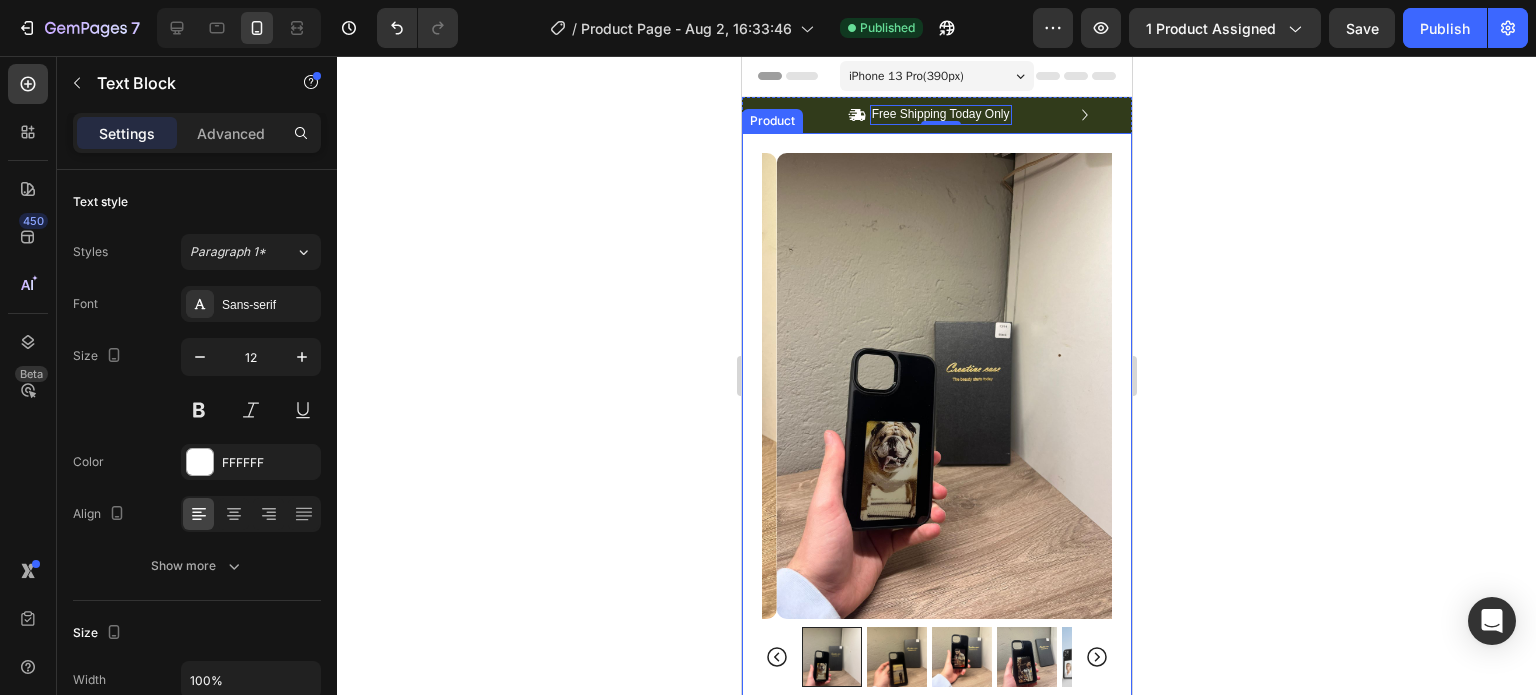 click on "Product Images Image Icon Icon Icon Icon Icon Icon List “This skin cream is a game-changer! It has transformed my dry, lackluster skin into a hydrated and radiant complexion. I love how it absorbs quickly and leaves no greasy residue. Highly recommend” Text Block
Icon [FIRST] [LAST] ( [CITY], [COUNTRY] ) Text Block Row Row Row Icon Icon Icon Icon Icon Icon List (1349 Reviews) Text Block Row Creative Case for iPhone 13 to 16 Pro Max Product Title The 2023 Rated Innovation in Cosmetics Text Block Hydrate, rejuvenate, and glow with our revolutionary cream. Unleash your skin's potential today. Text Block
Intense Hydration
Environmentally Friendly
Made in Germany Item List Kaching Bundles Kaching Bundles
Icon Sale Ends In 2 Hours | Limited Time Offer Text Block Row Add to cart Add to Cart
Icon Free Shipping Text Block
Icon Money-Back Text Block
Icon Easy Returns Row" at bounding box center [936, 973] 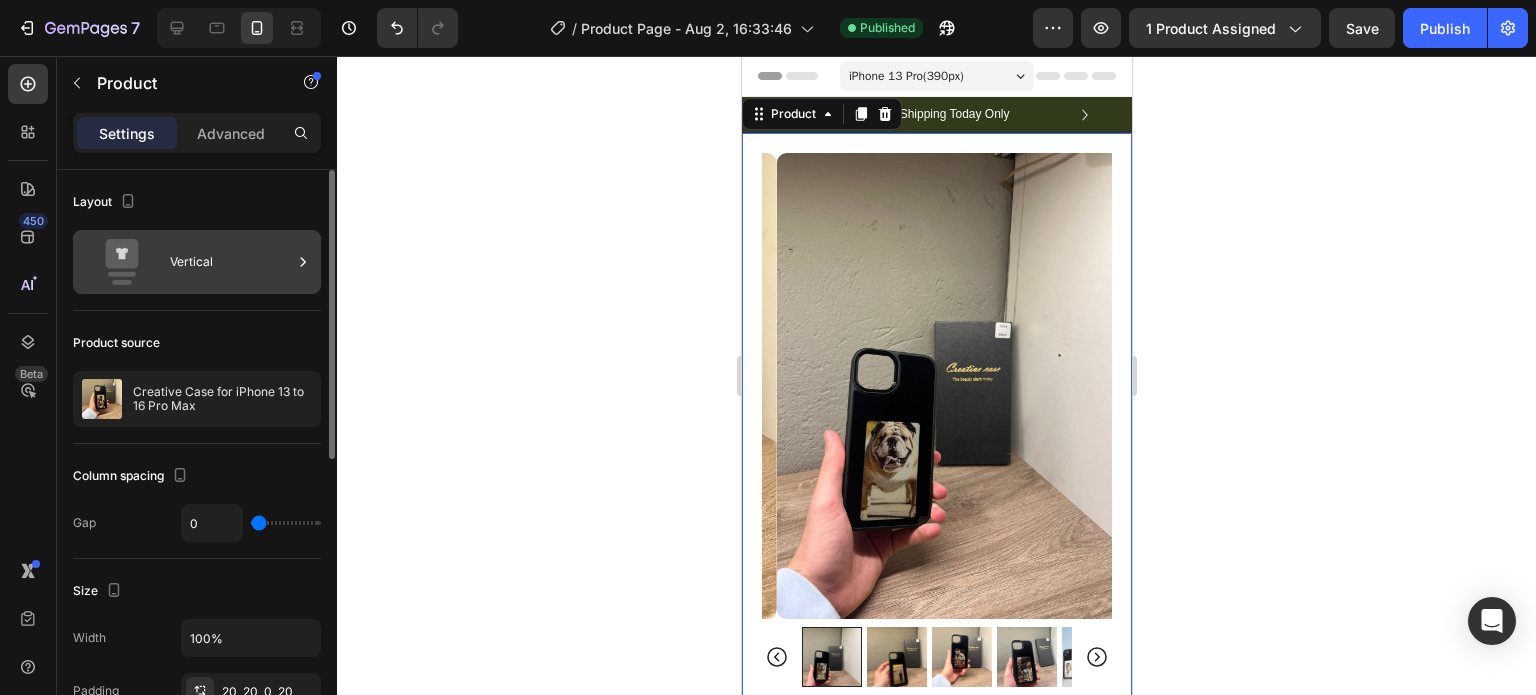 click on "Vertical" at bounding box center (231, 262) 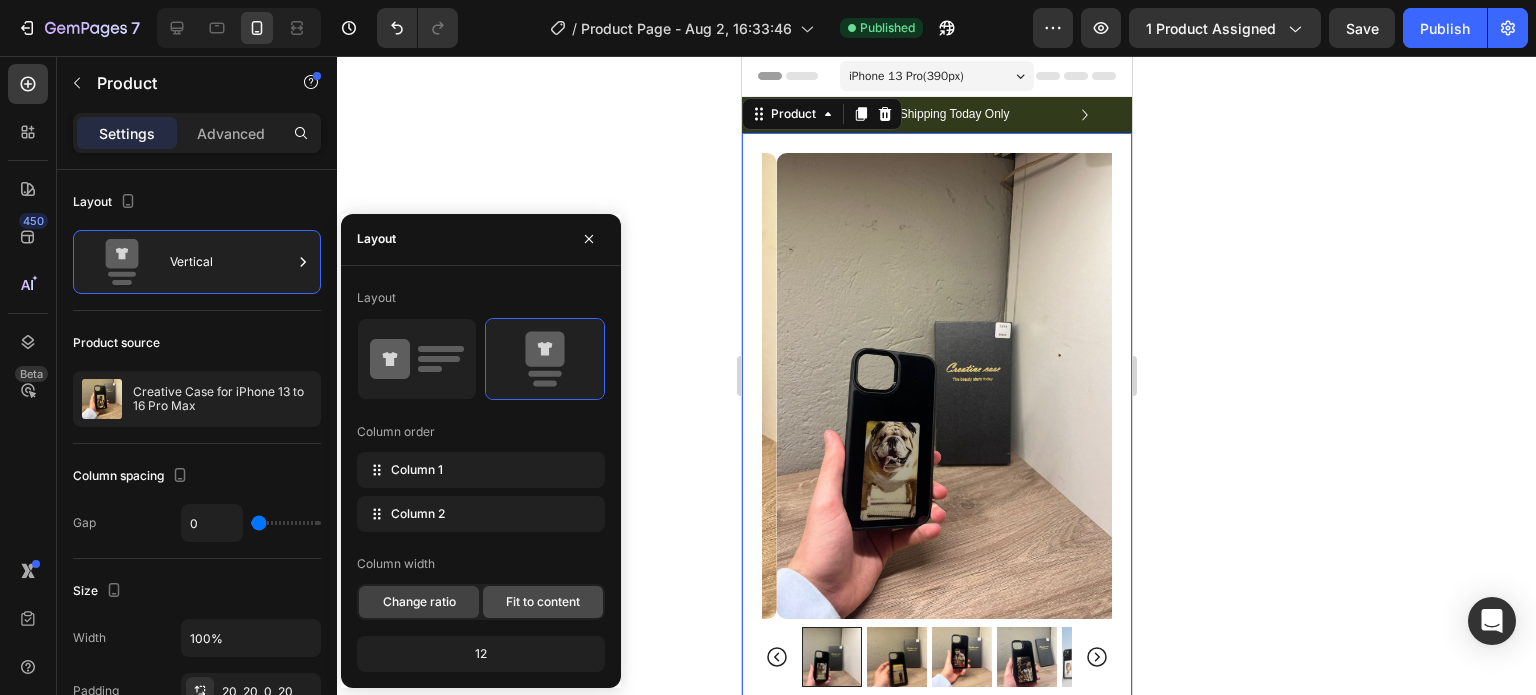 click on "Fit to content" 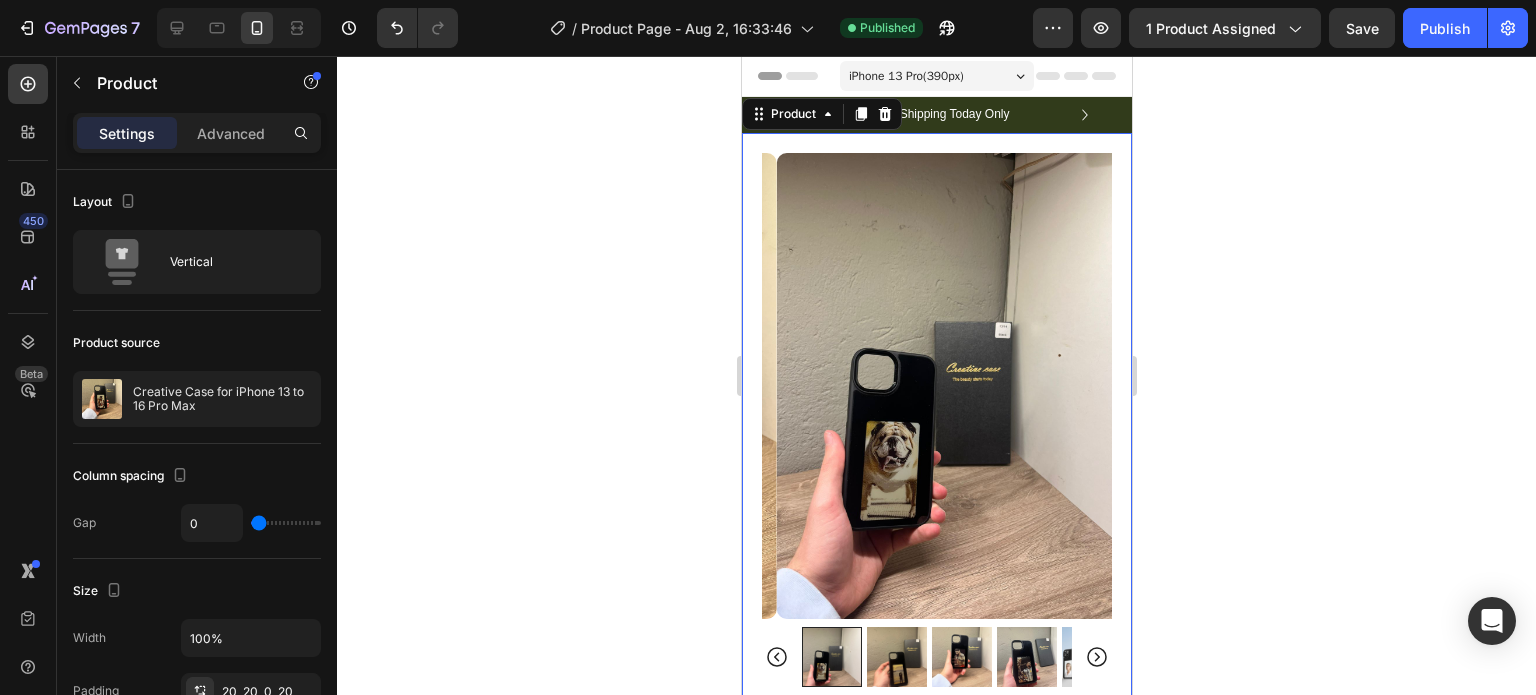 click 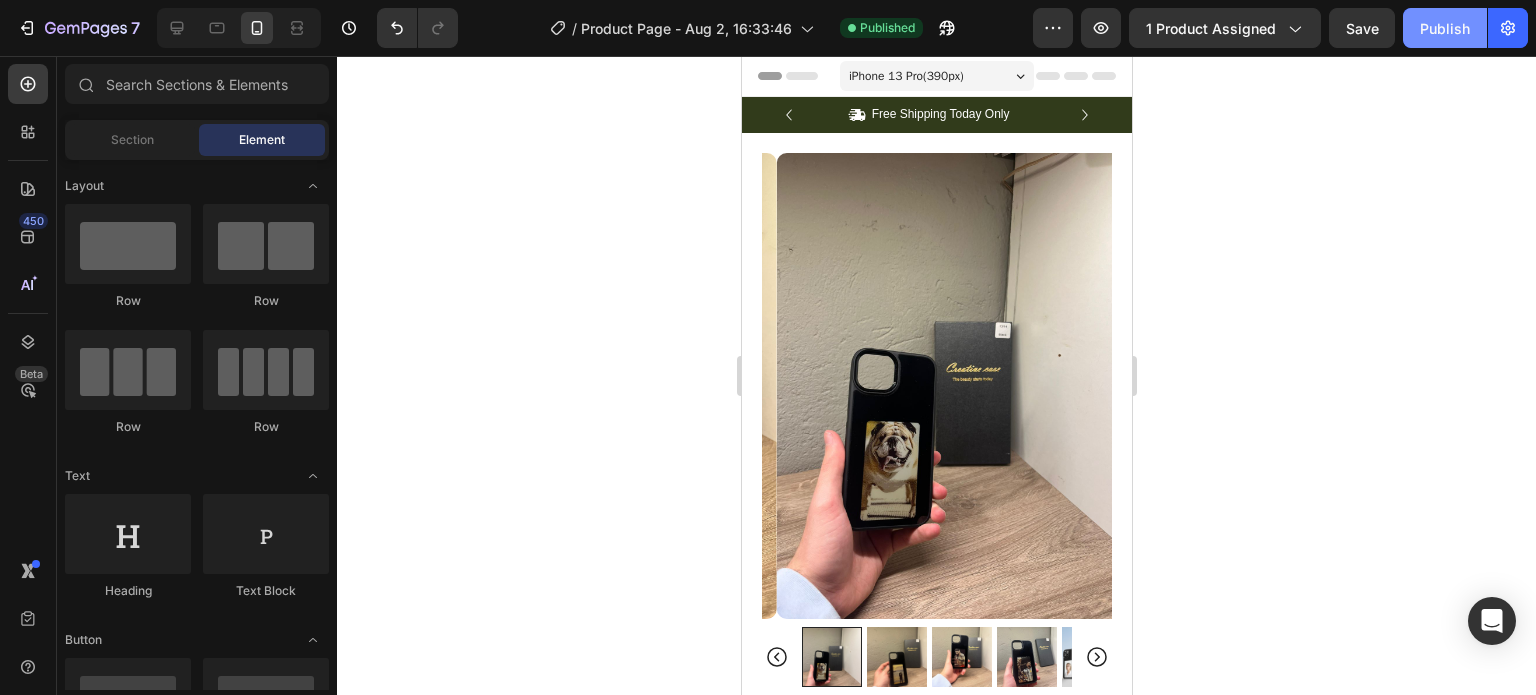 click on "Publish" at bounding box center [1445, 28] 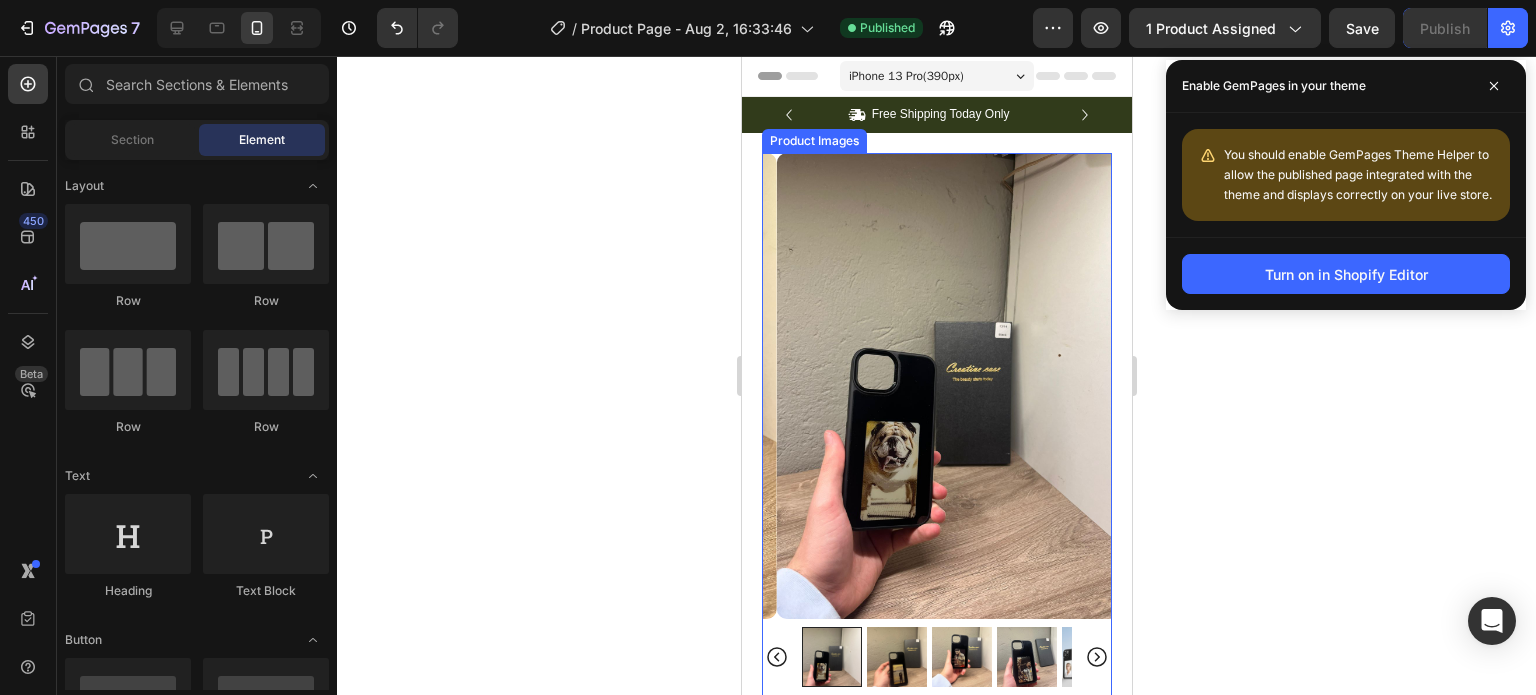 click at bounding box center (951, 386) 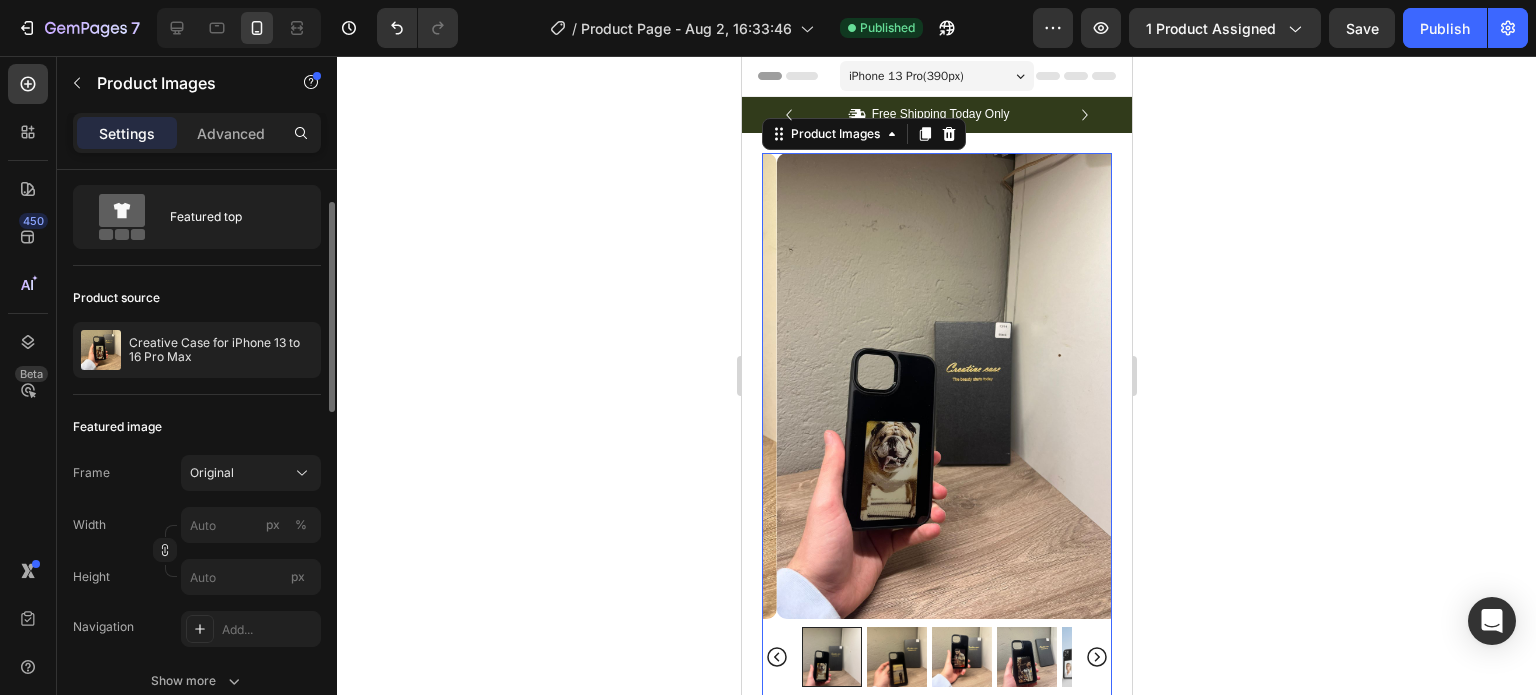 scroll, scrollTop: 82, scrollLeft: 0, axis: vertical 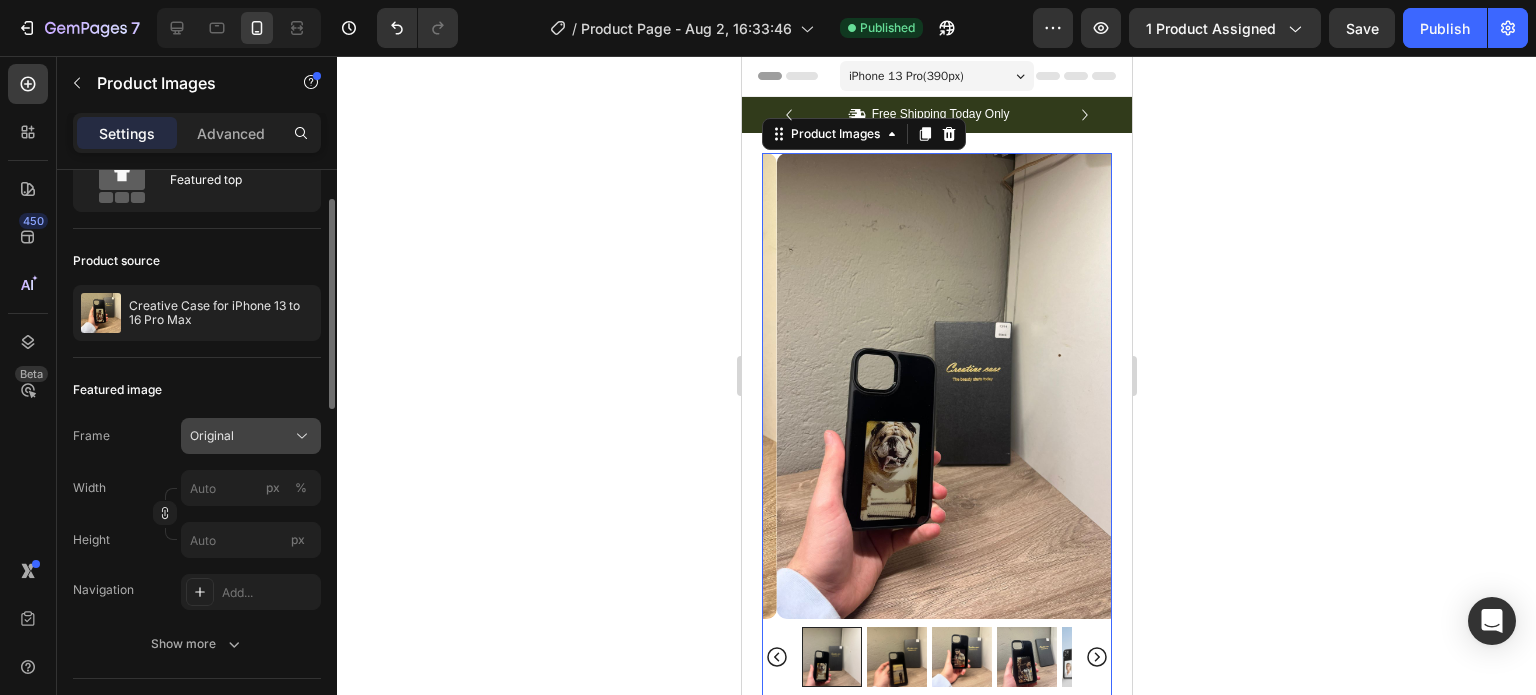 click on "Original" at bounding box center [251, 436] 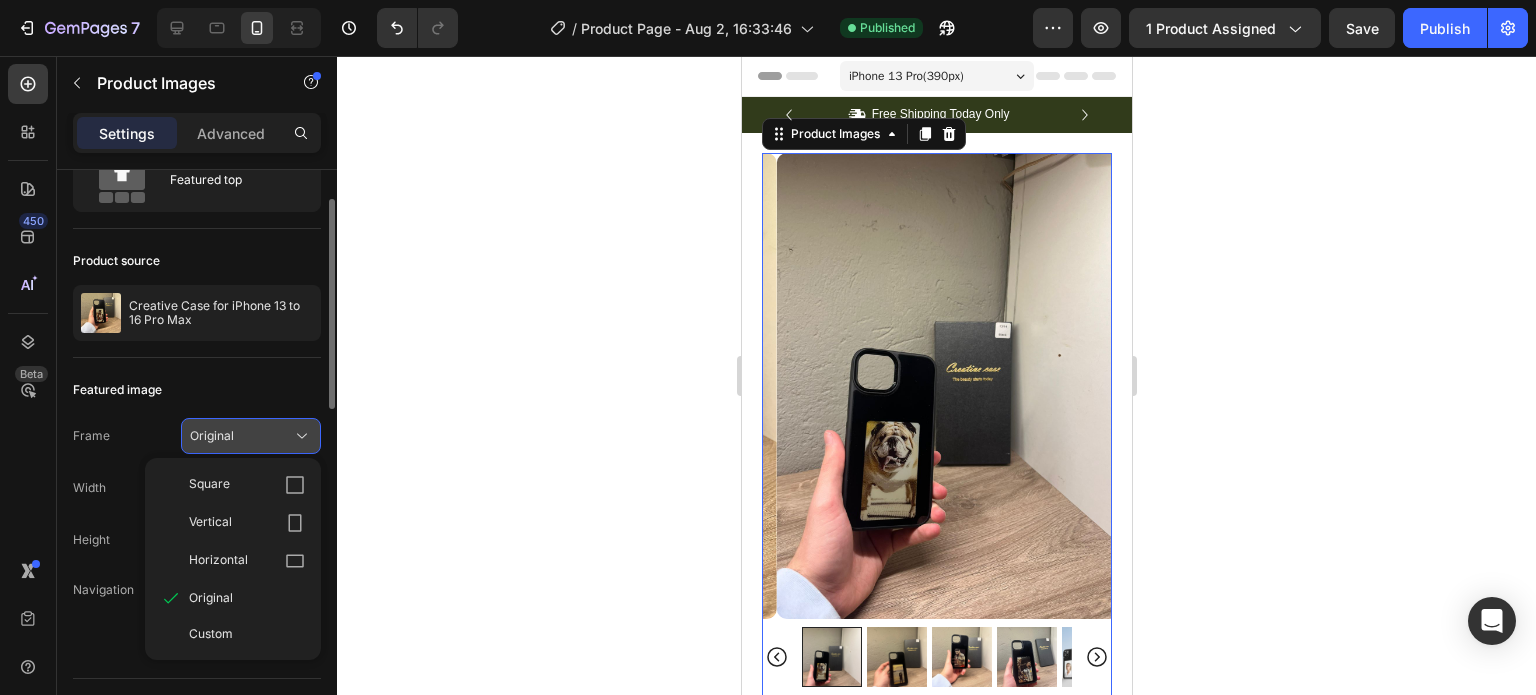 click on "Original" at bounding box center [251, 436] 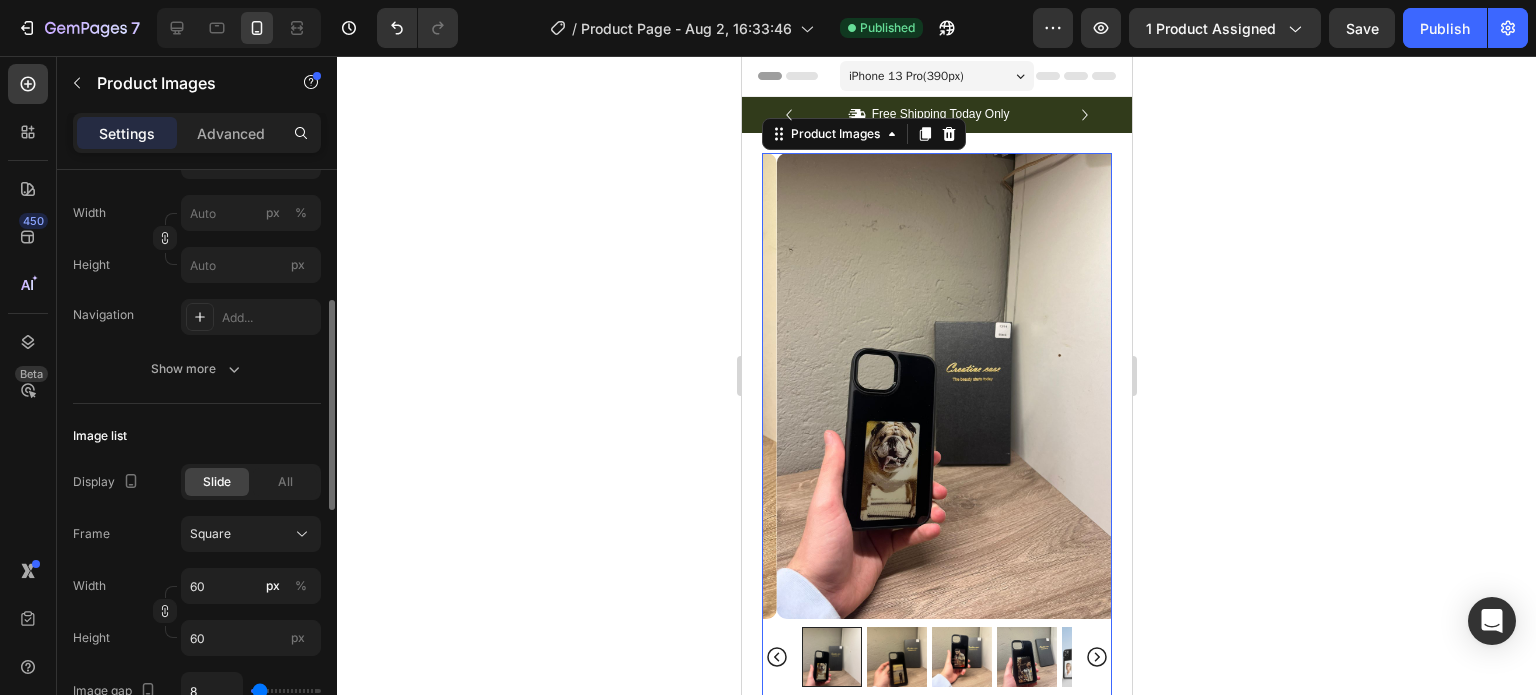scroll, scrollTop: 358, scrollLeft: 0, axis: vertical 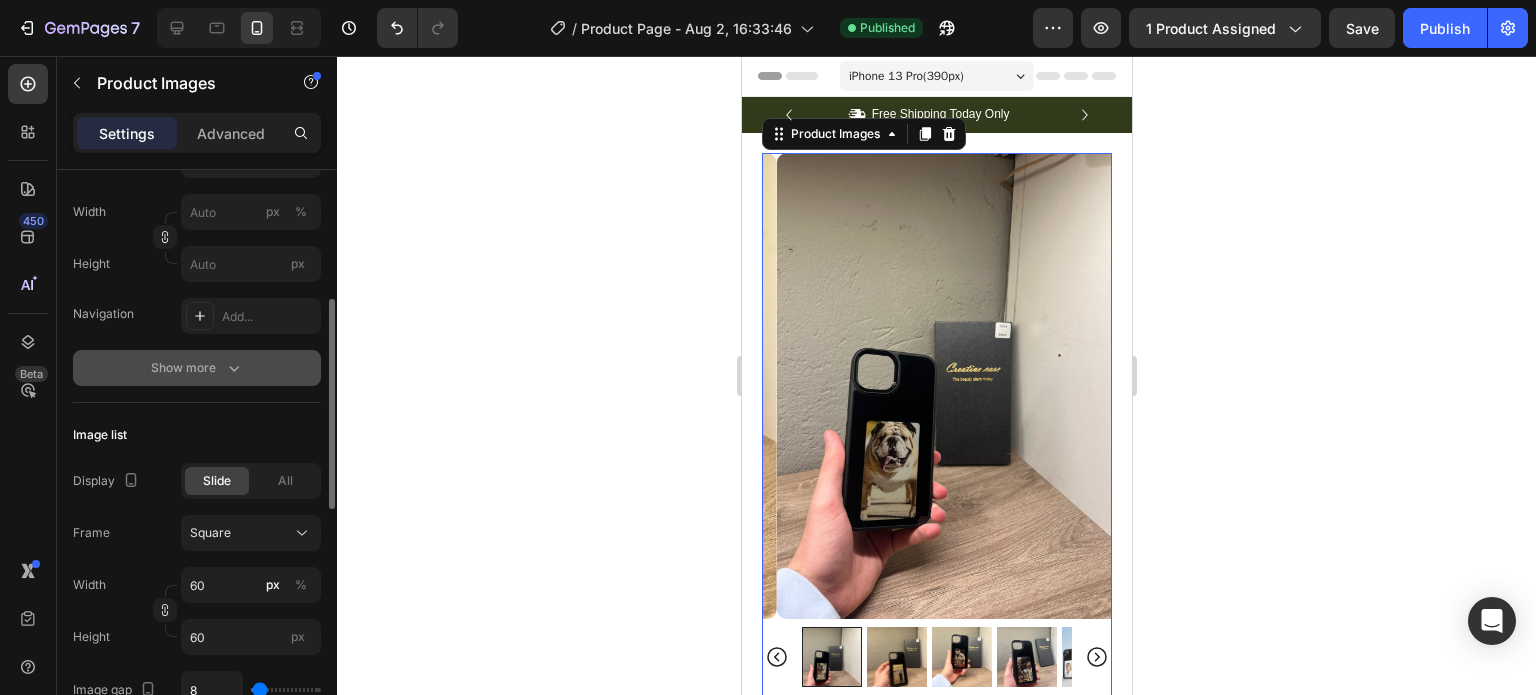 click on "Show more" at bounding box center (197, 368) 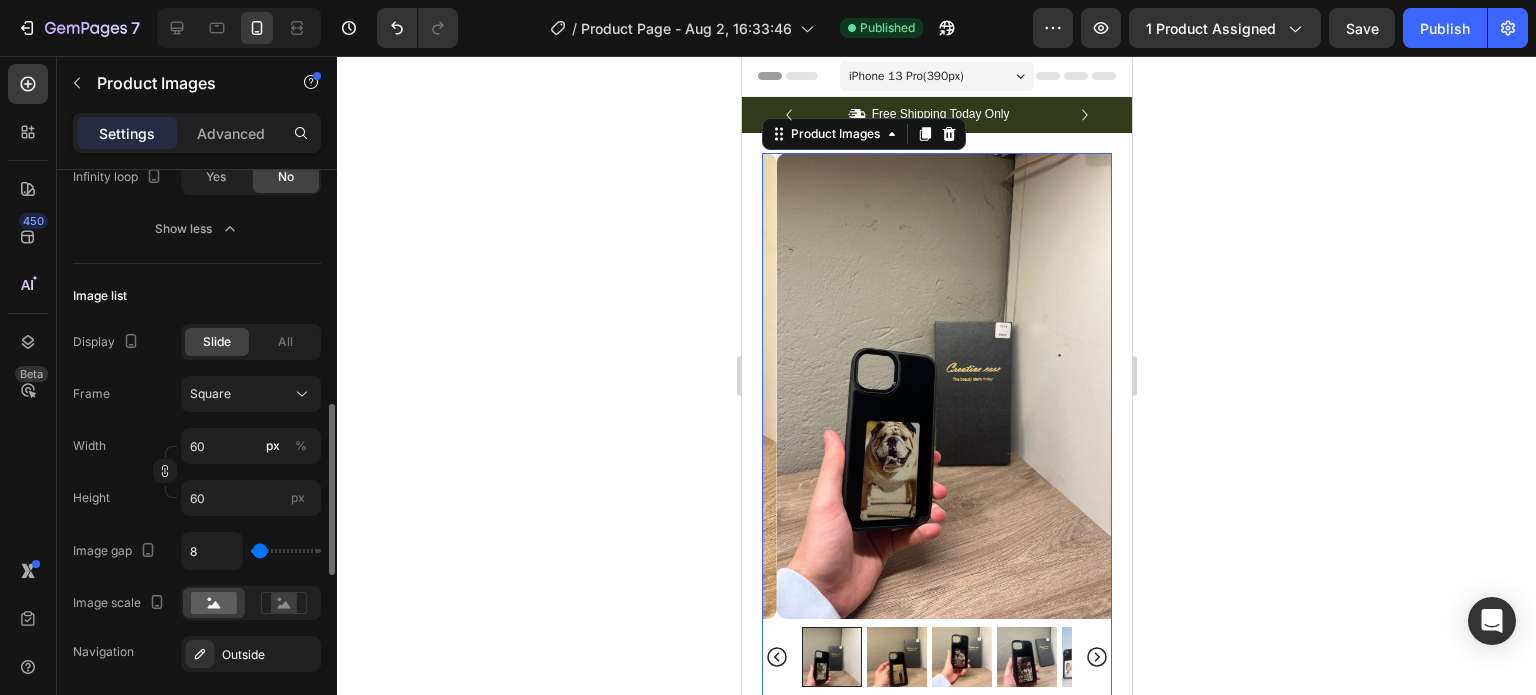scroll, scrollTop: 864, scrollLeft: 0, axis: vertical 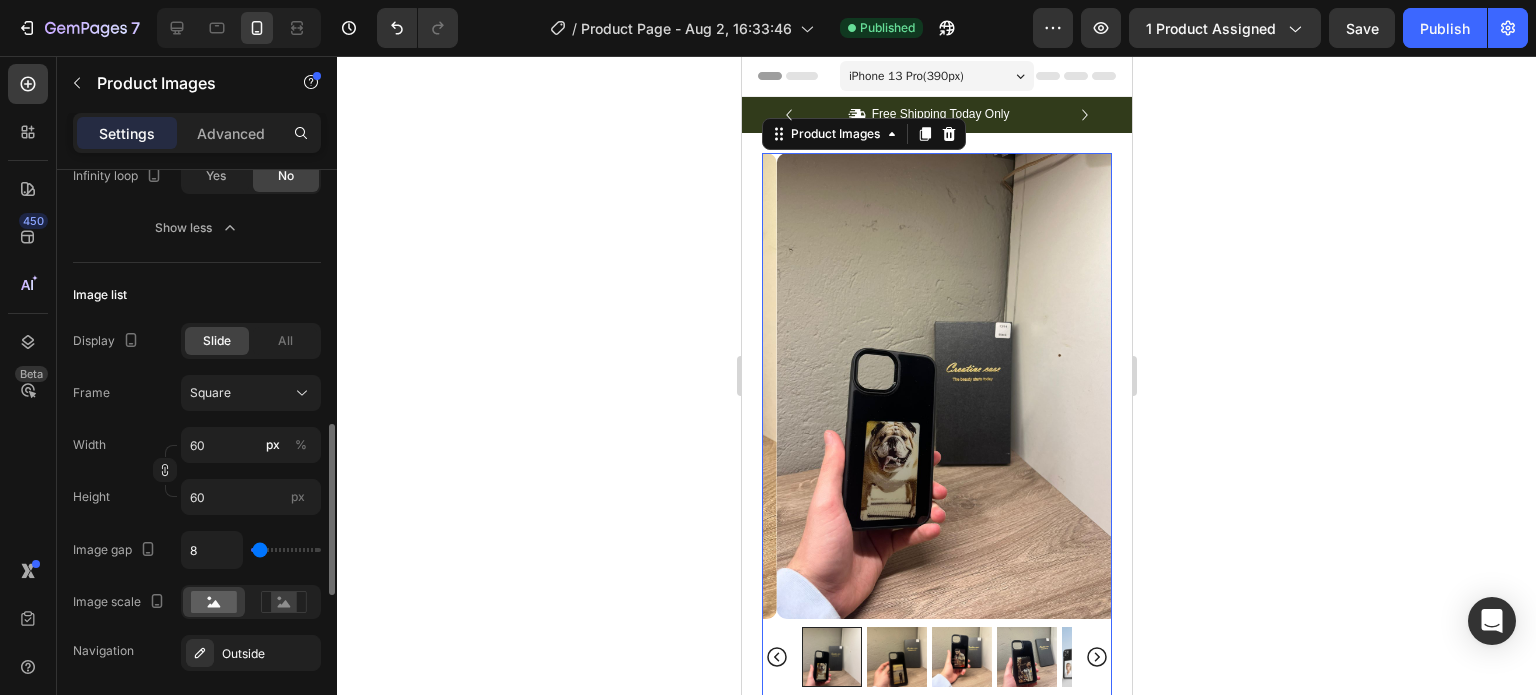 click on "Image scale" at bounding box center [121, 602] 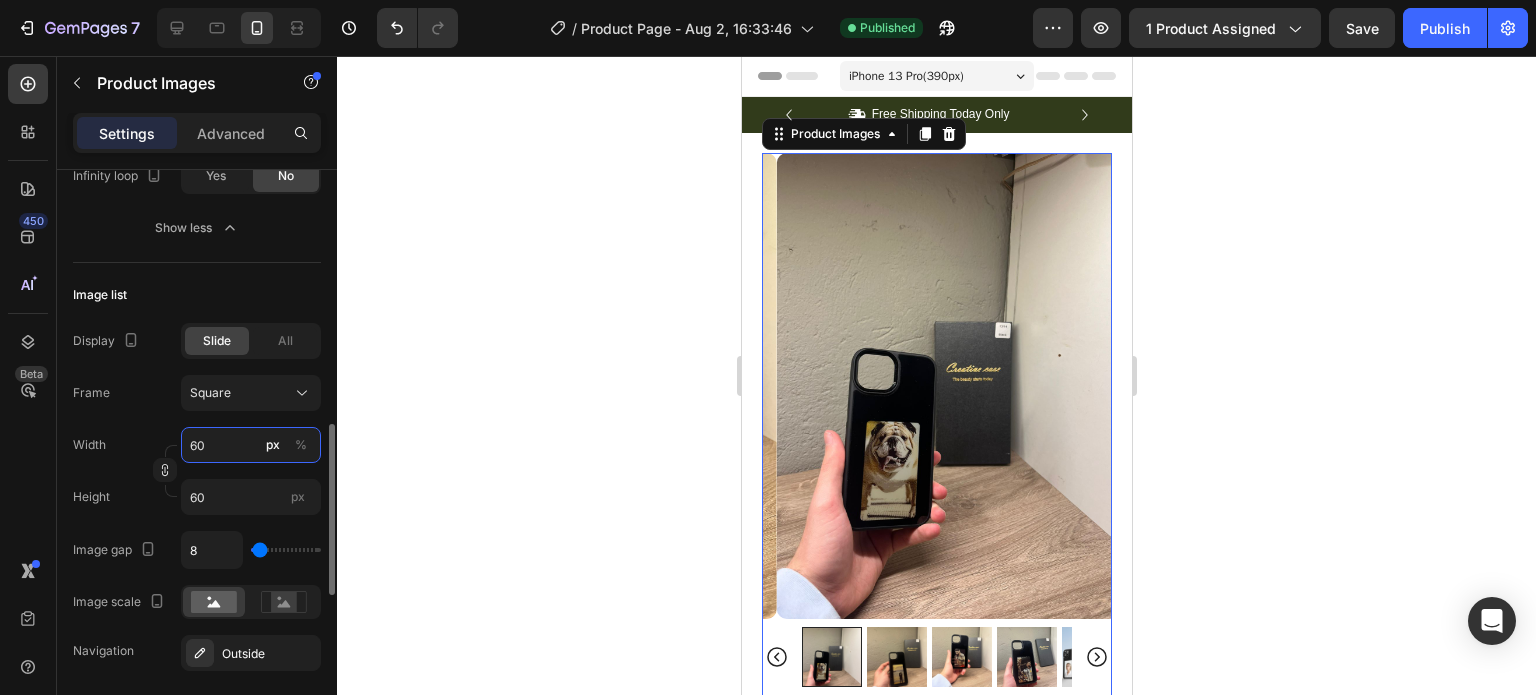 click on "60" at bounding box center (251, 445) 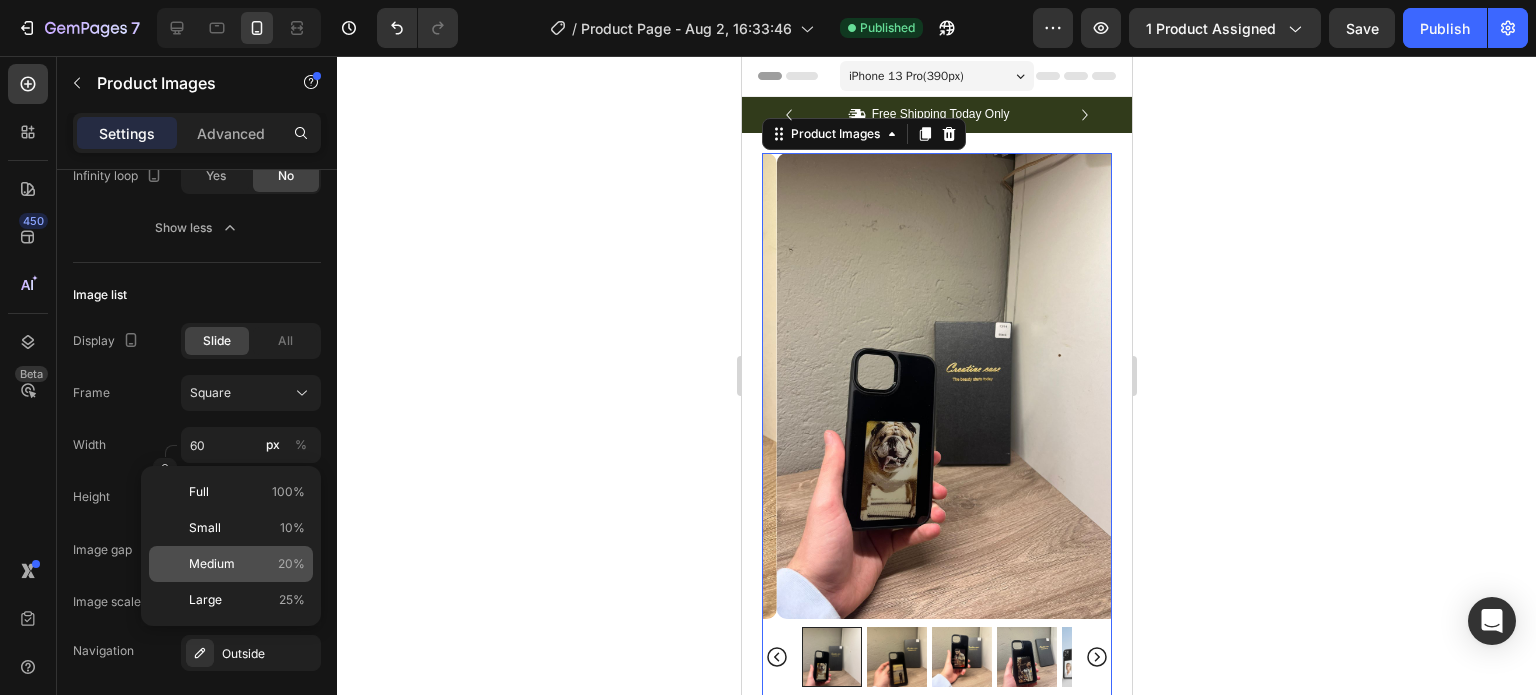 click on "Medium 20%" at bounding box center (247, 564) 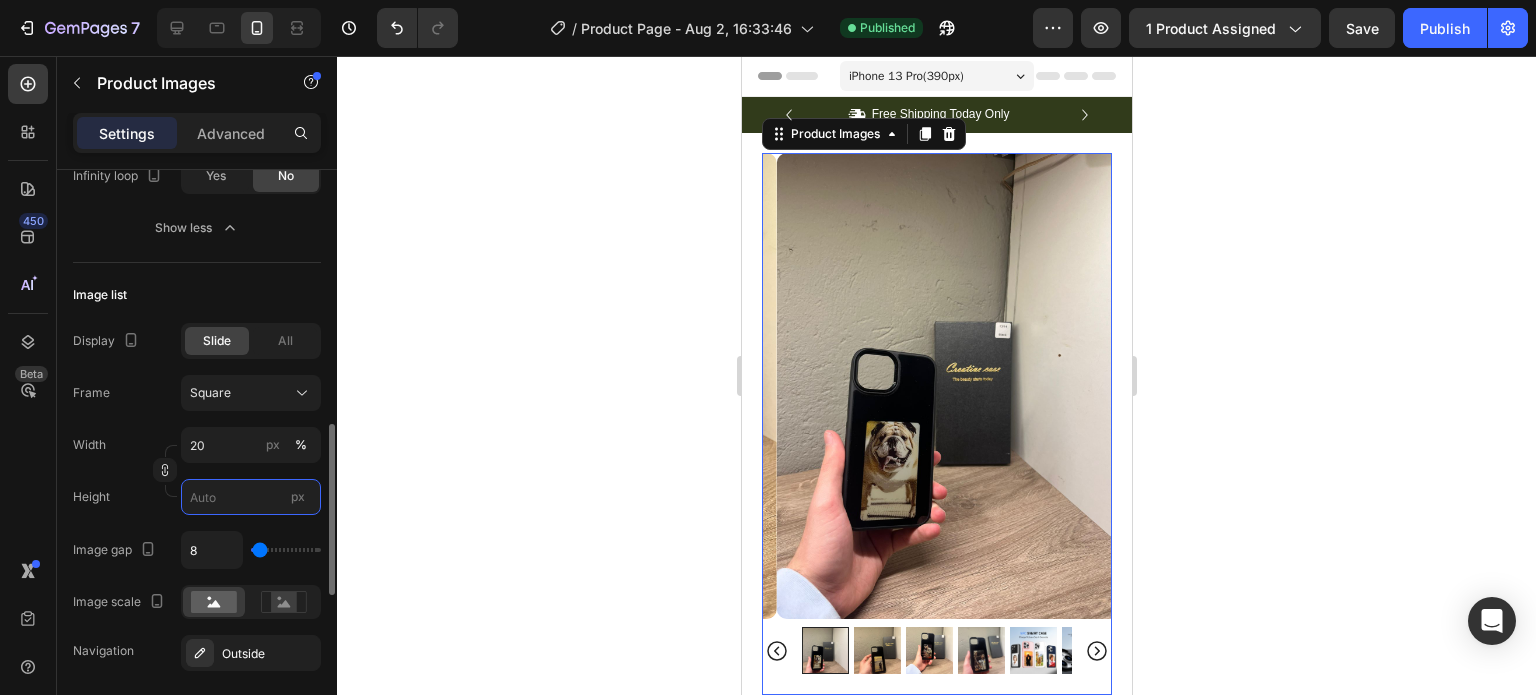 click on "px" at bounding box center [251, 497] 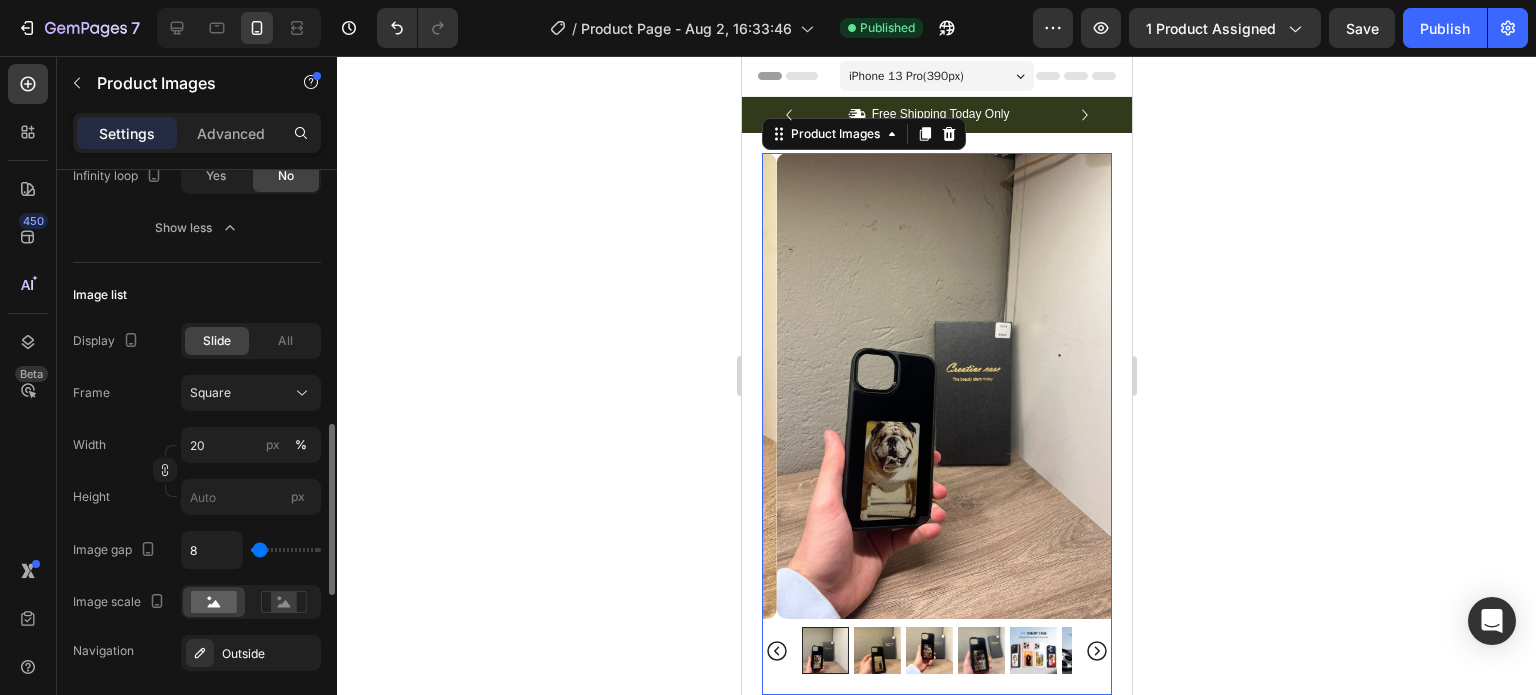 click on "Height px" at bounding box center (197, 497) 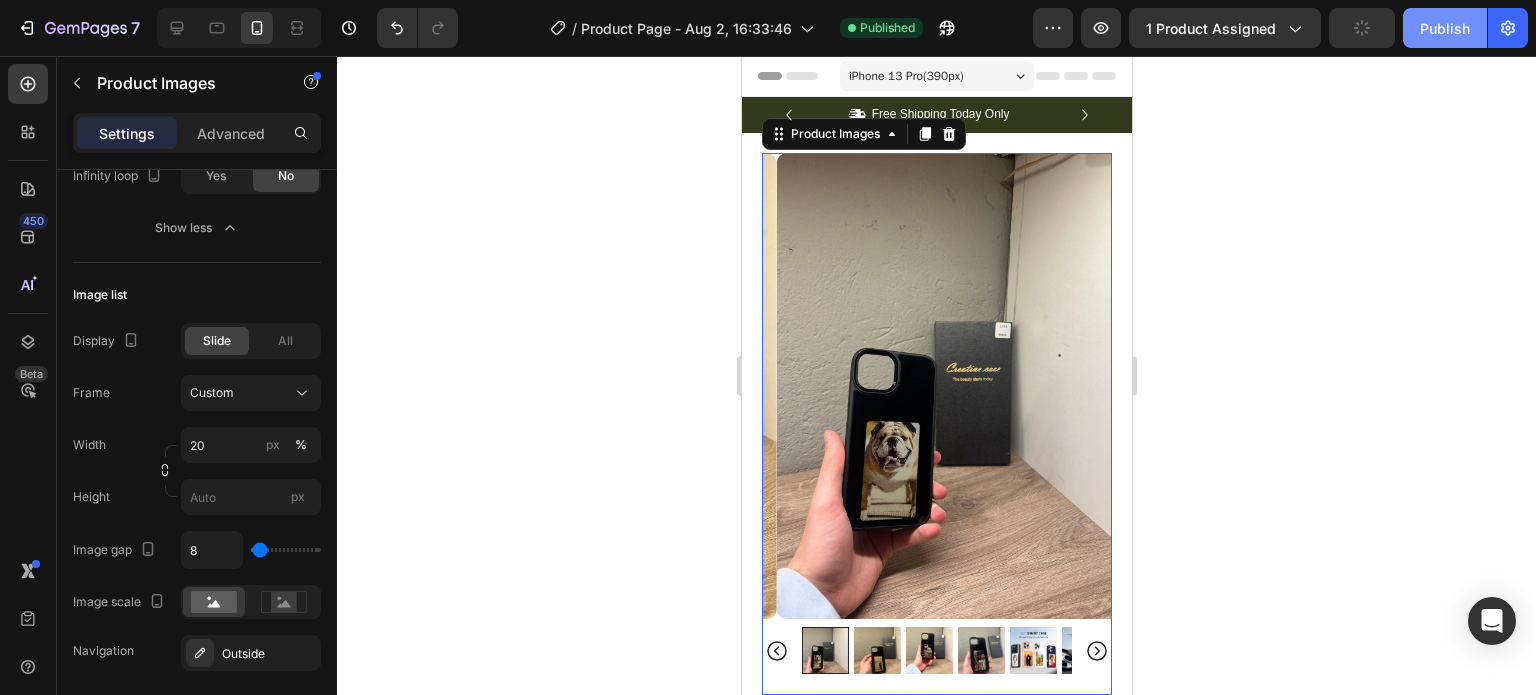 click on "Publish" at bounding box center [1445, 28] 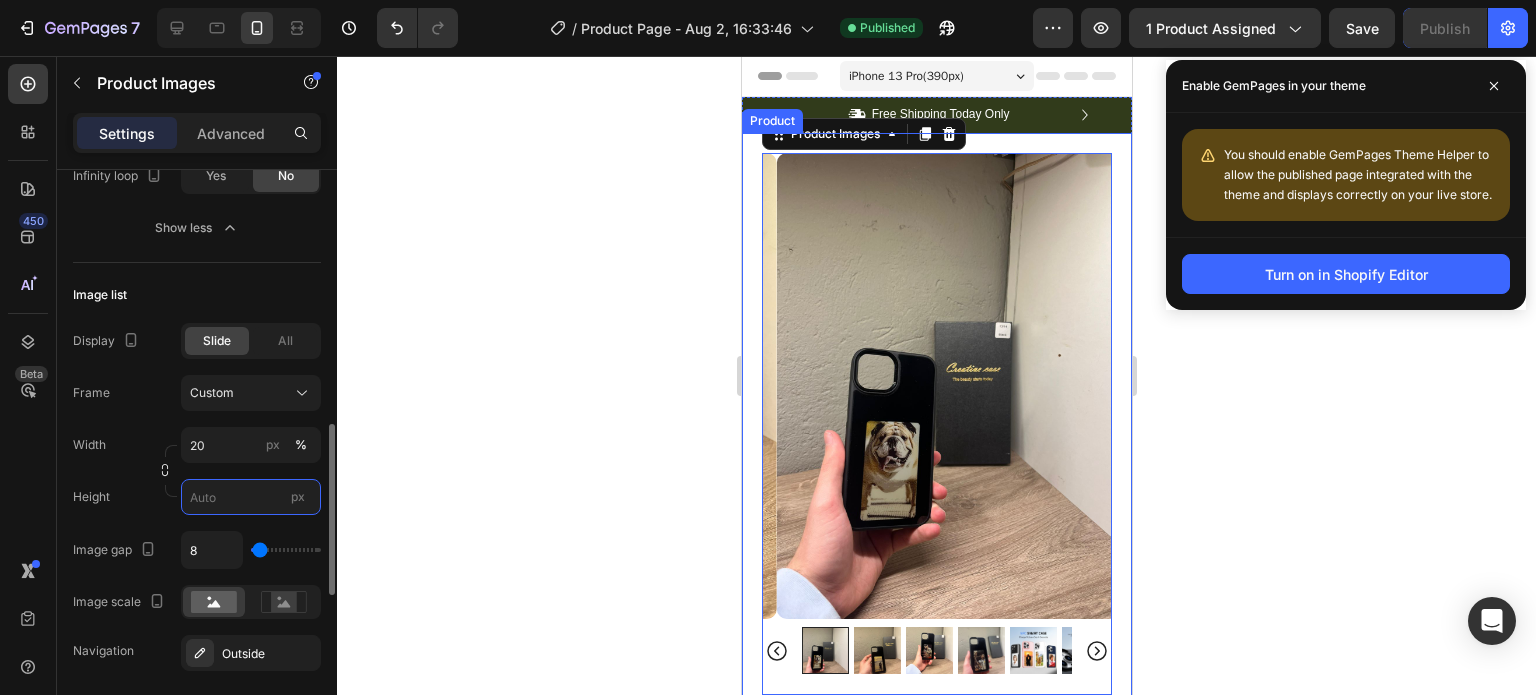 click on "px" at bounding box center [251, 497] 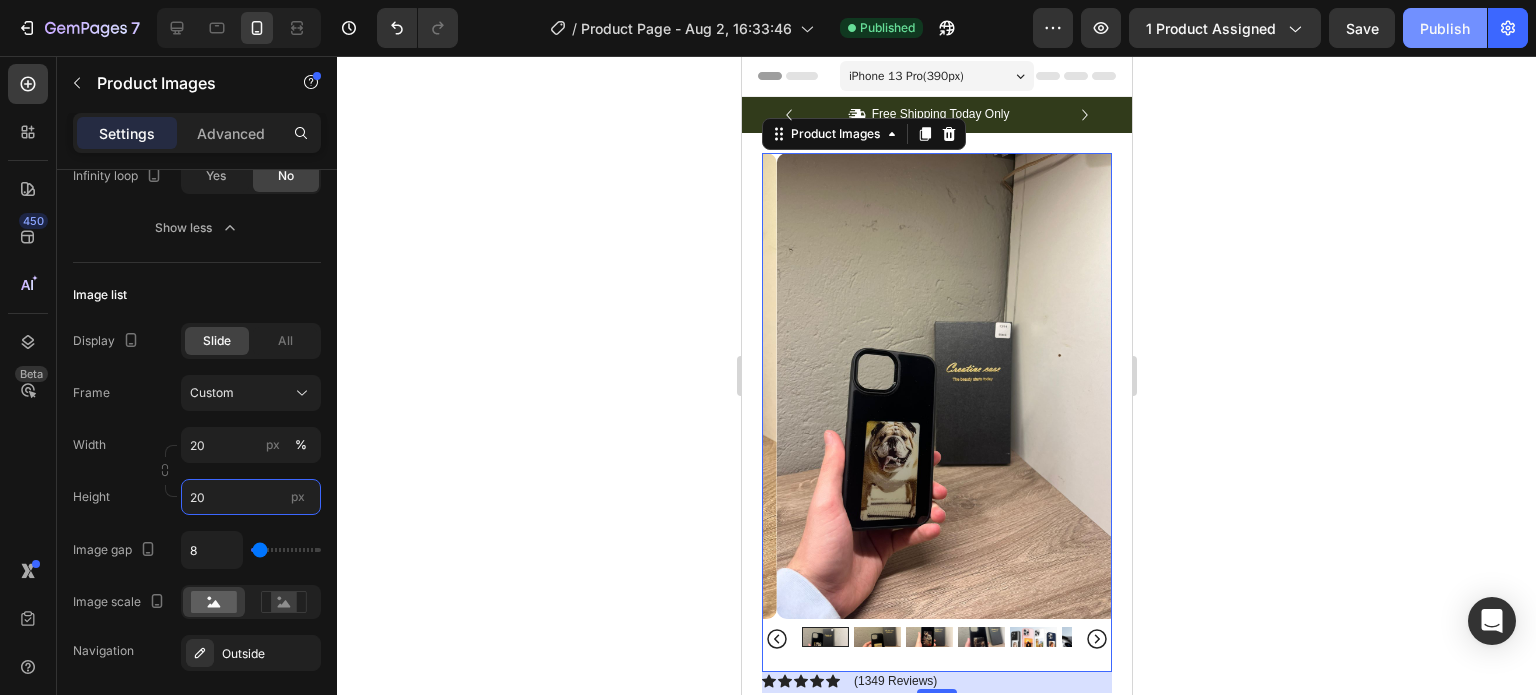 type on "20" 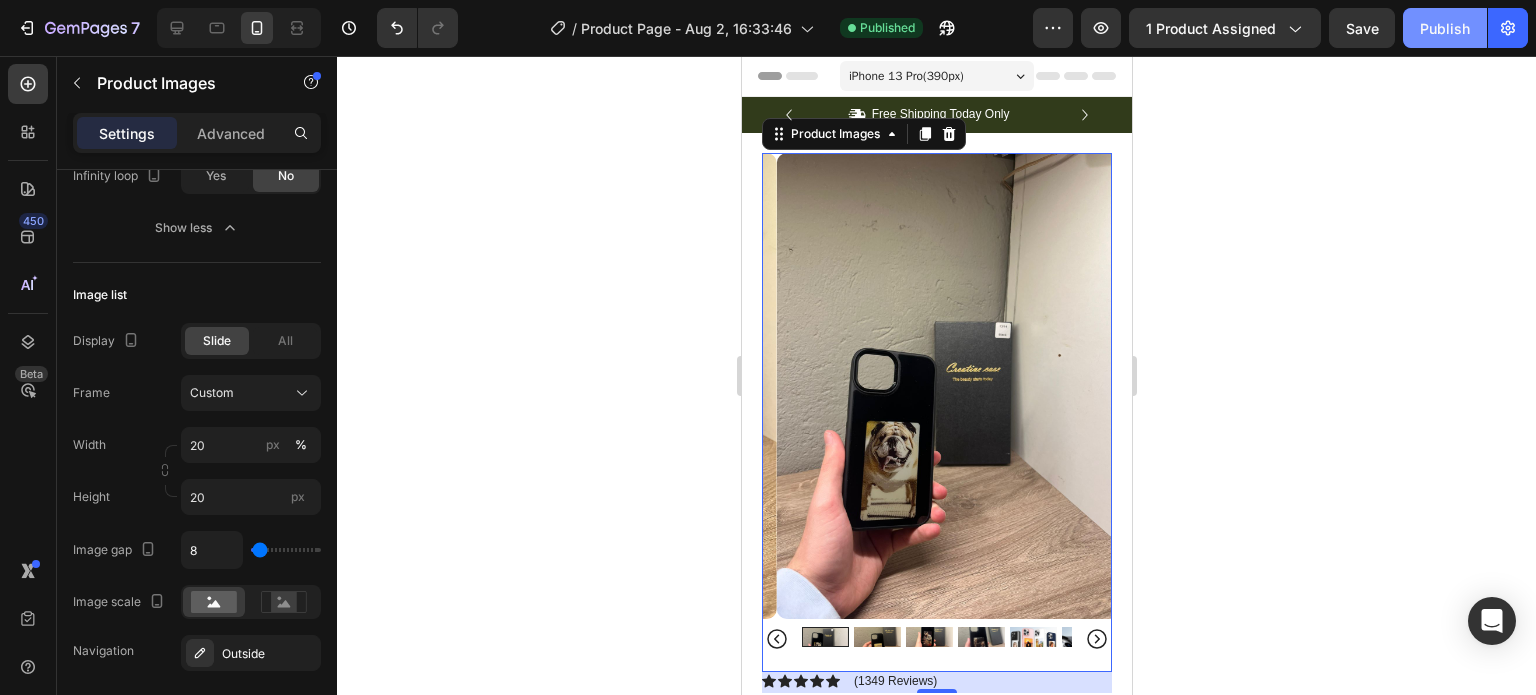 click on "Publish" at bounding box center (1445, 28) 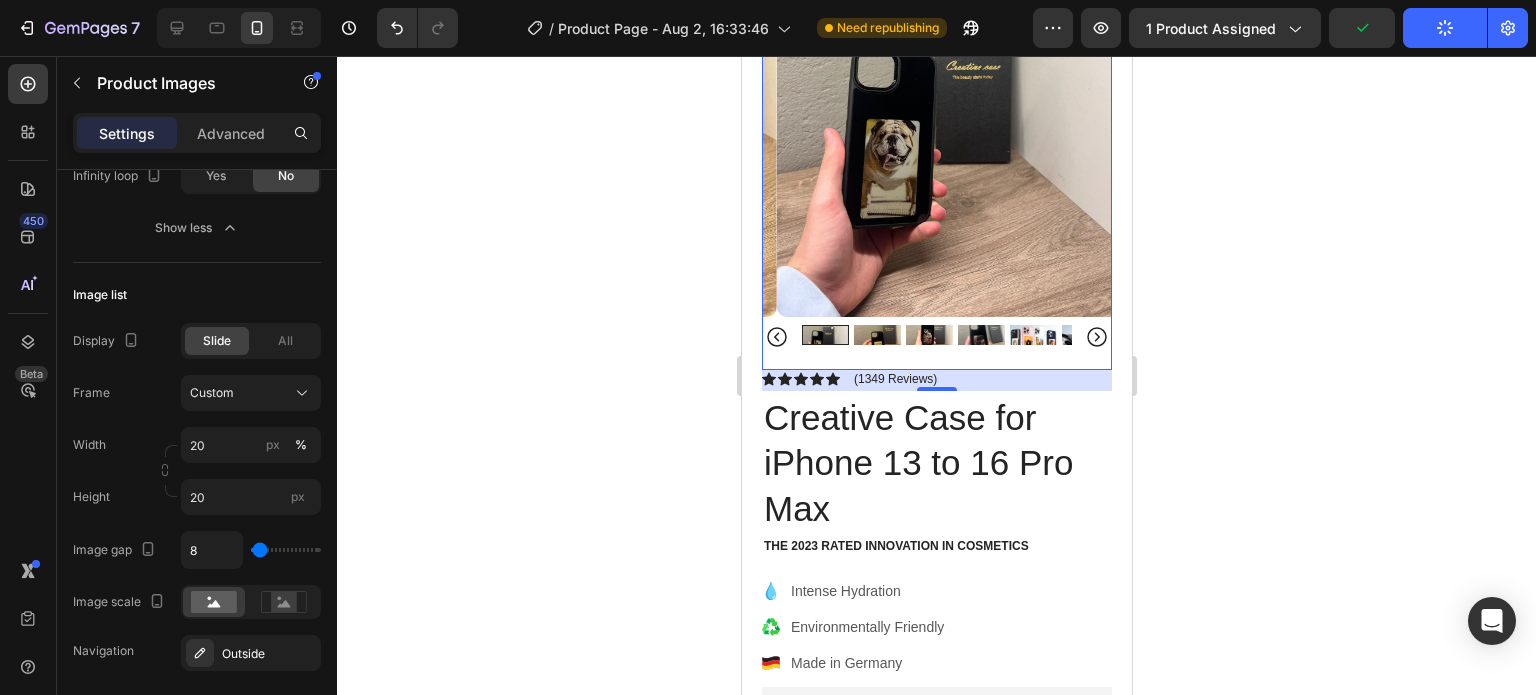 scroll, scrollTop: 424, scrollLeft: 0, axis: vertical 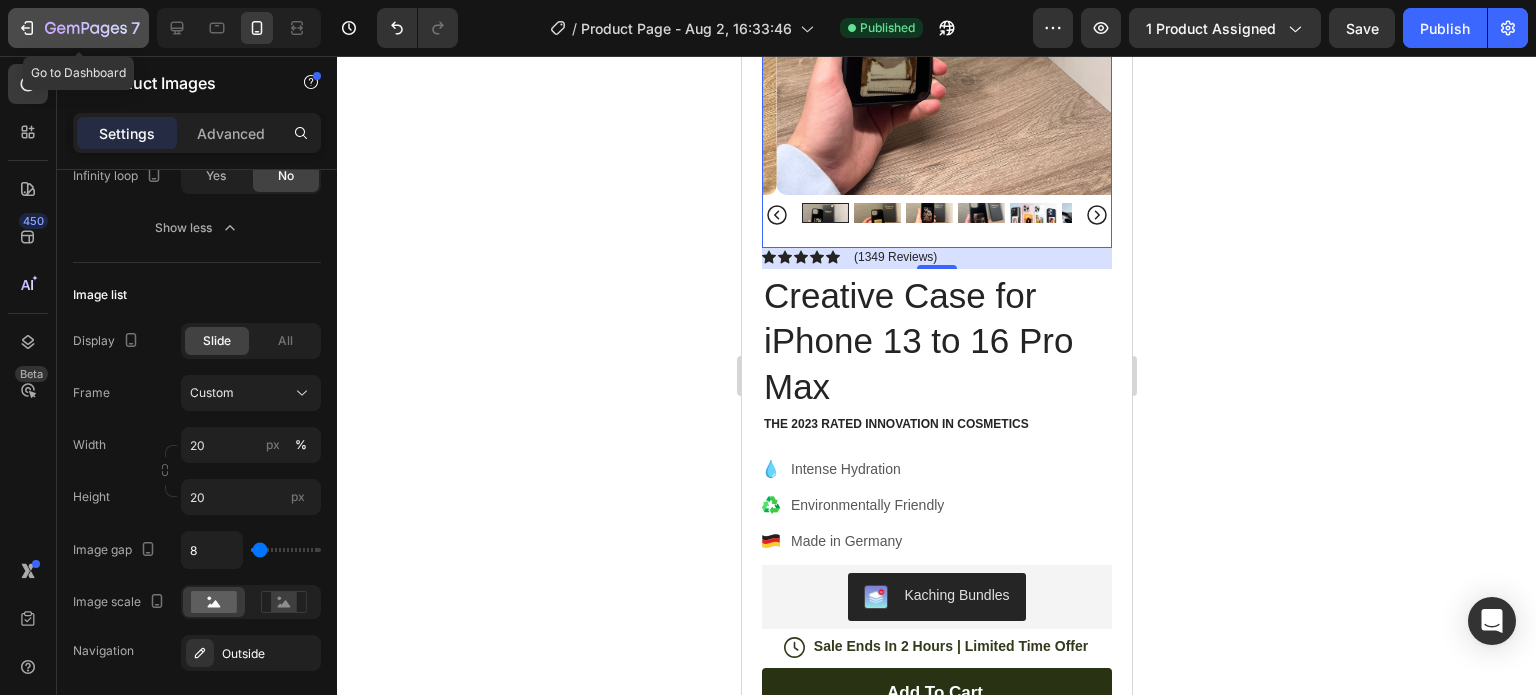 click 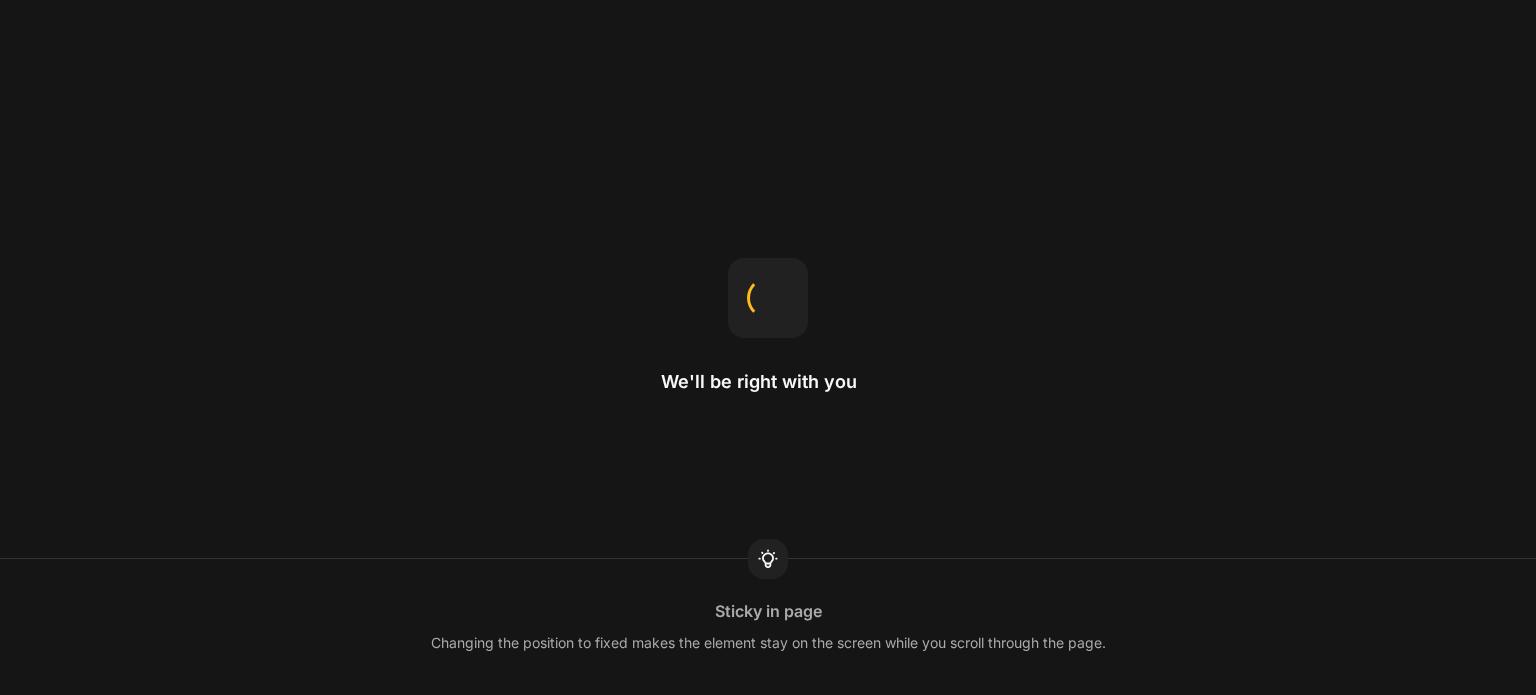 scroll, scrollTop: 0, scrollLeft: 0, axis: both 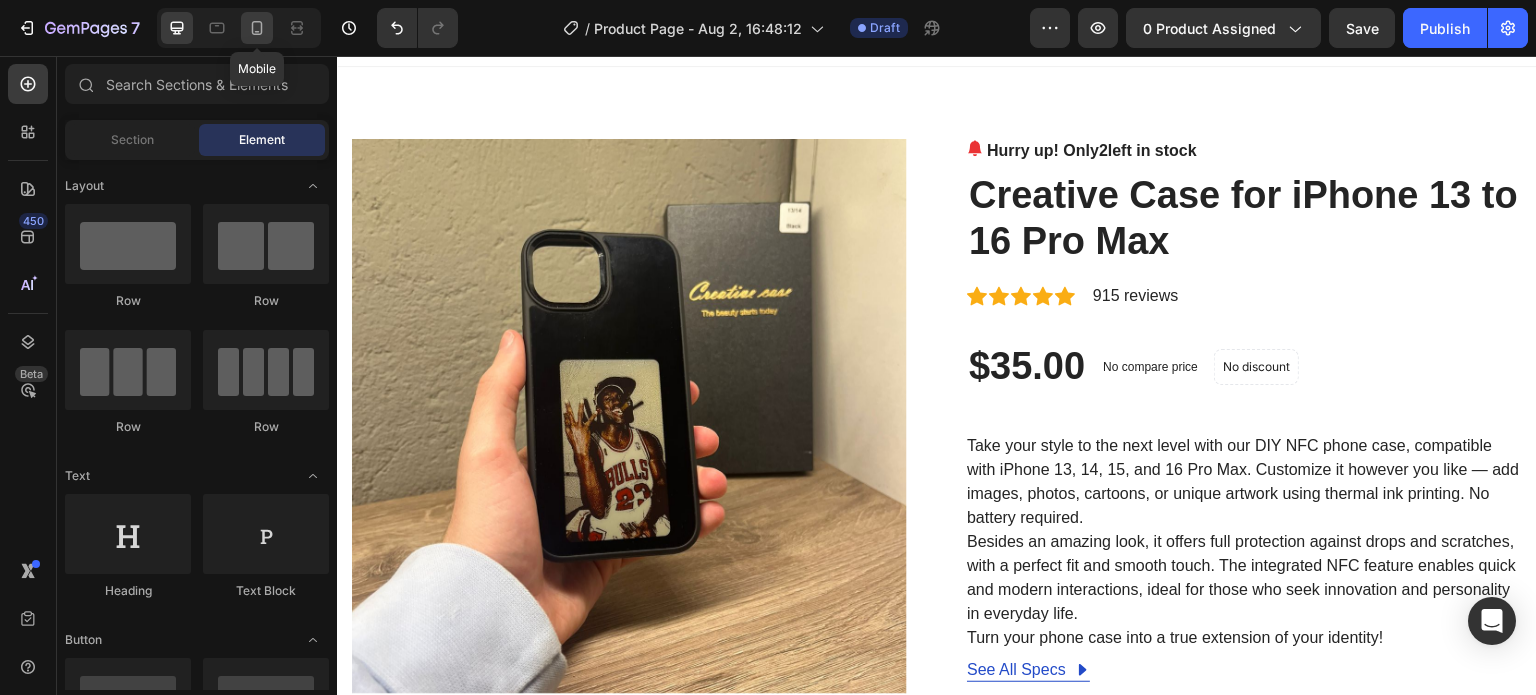 click 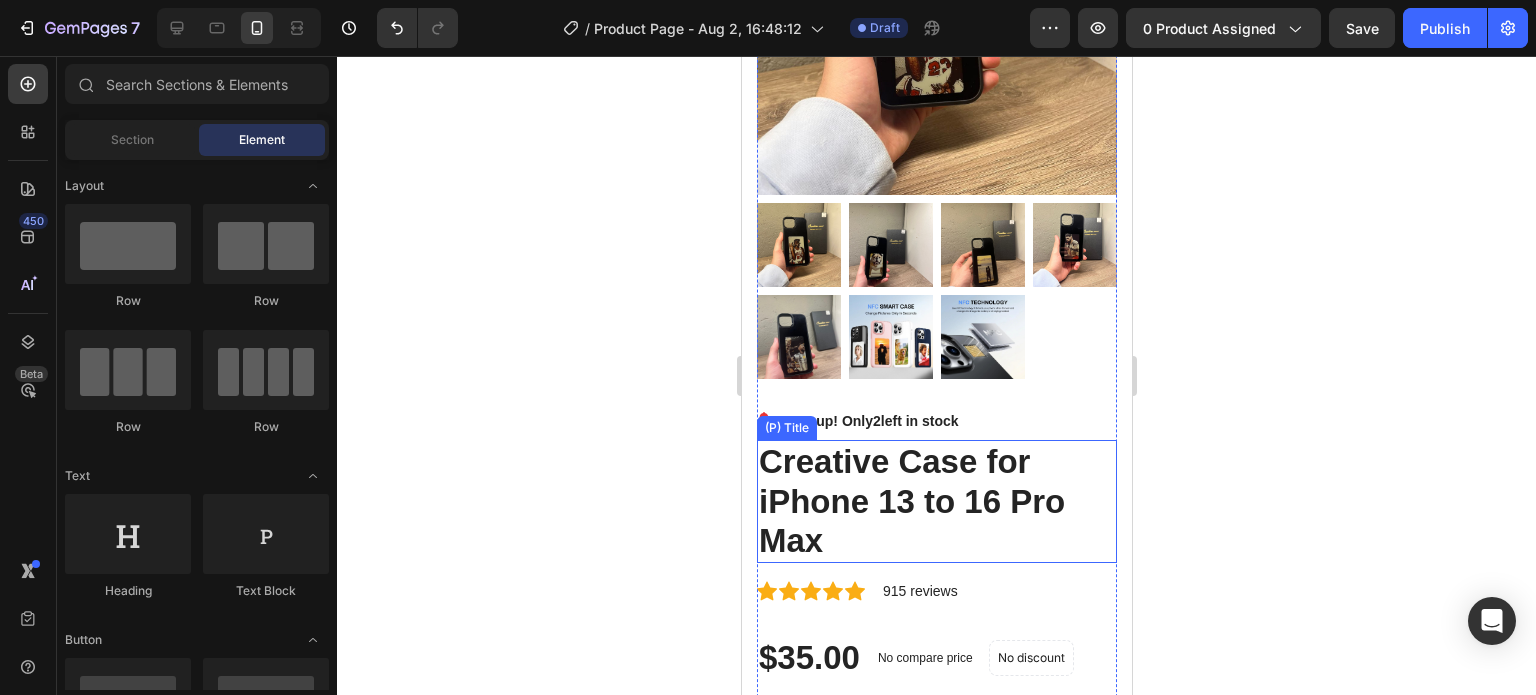 scroll, scrollTop: 0, scrollLeft: 0, axis: both 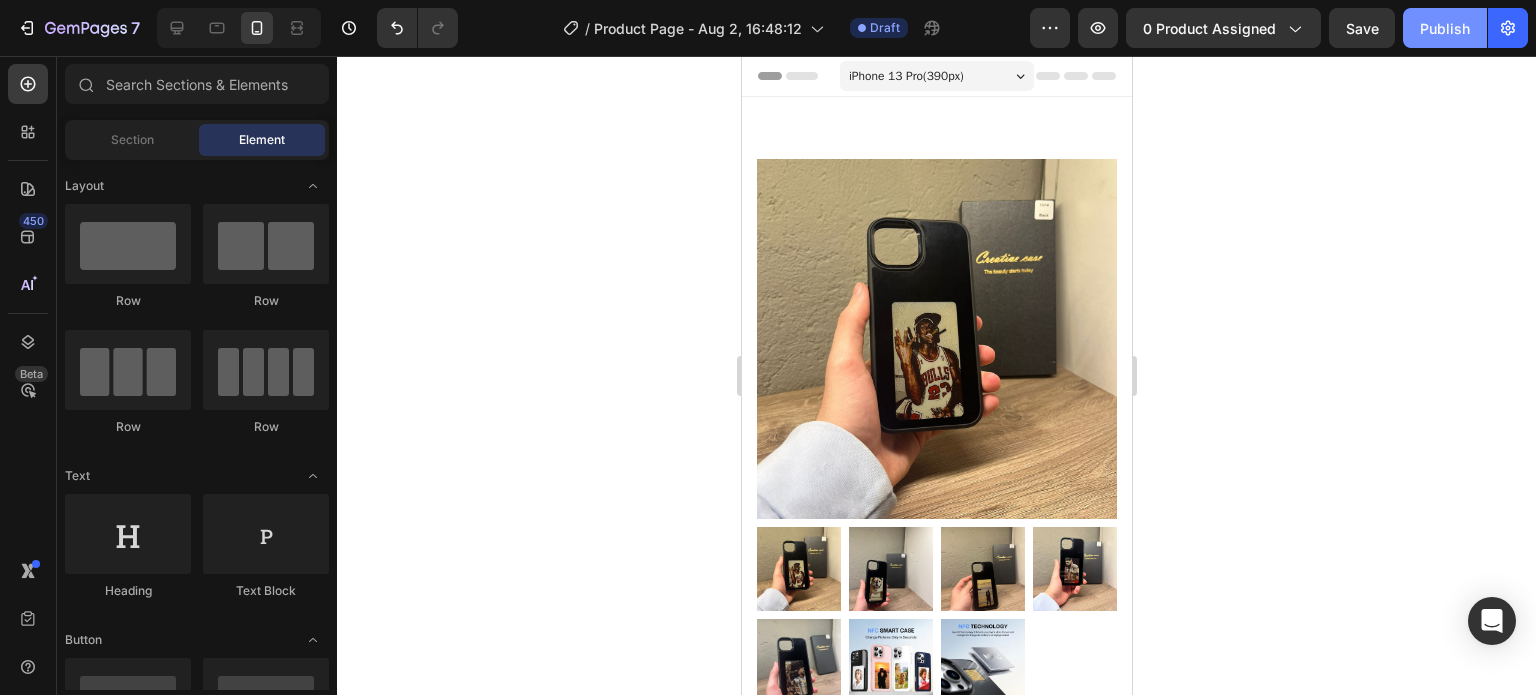 click on "Publish" 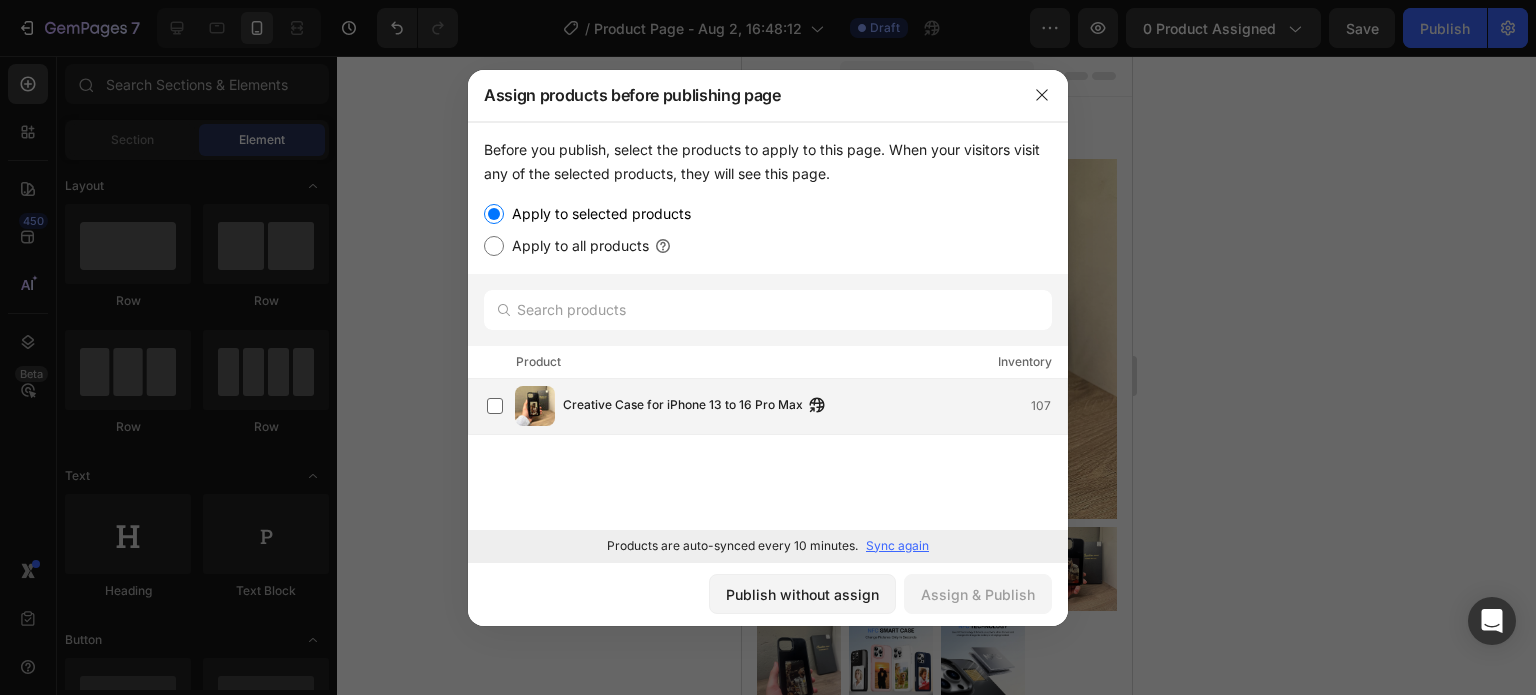 click on "Creative Case for iPhone 13 to 16 Pro Max 107" at bounding box center (777, 406) 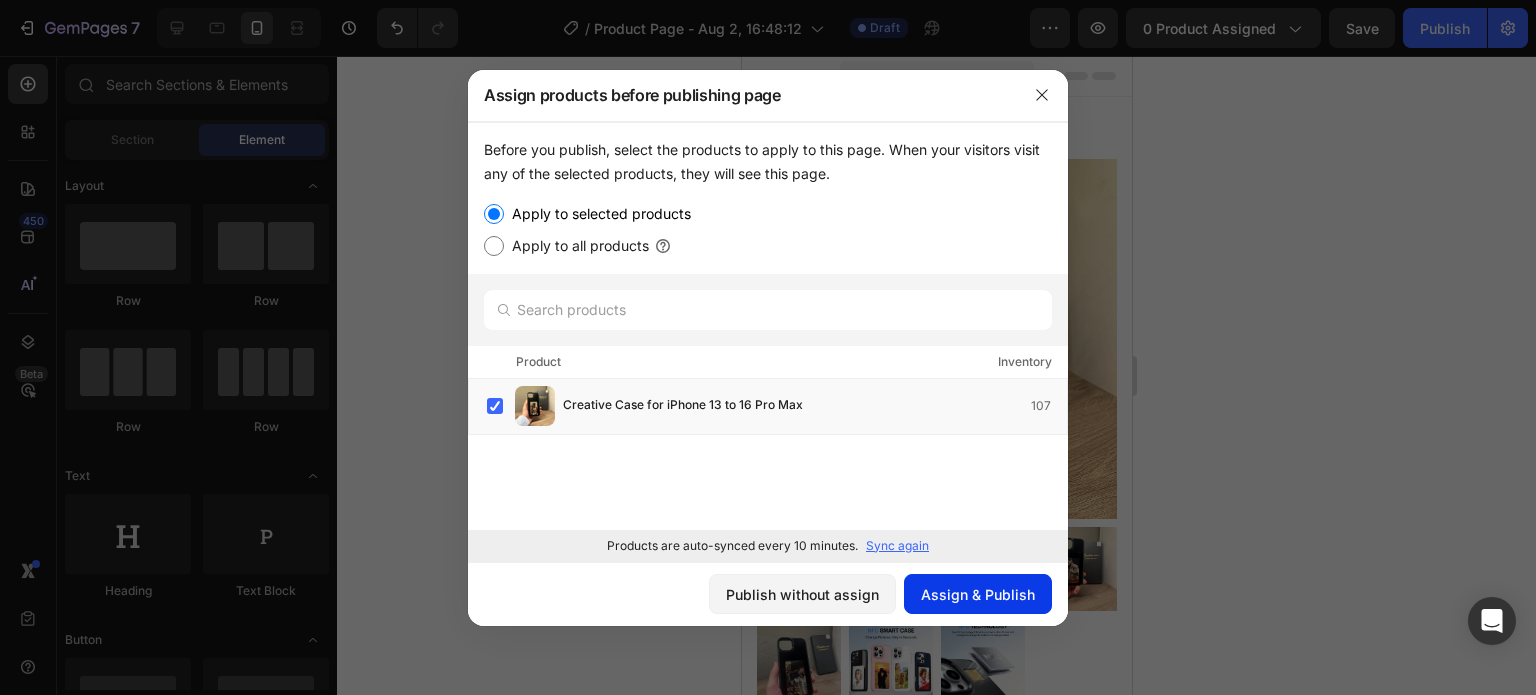 click on "Assign & Publish" at bounding box center [978, 594] 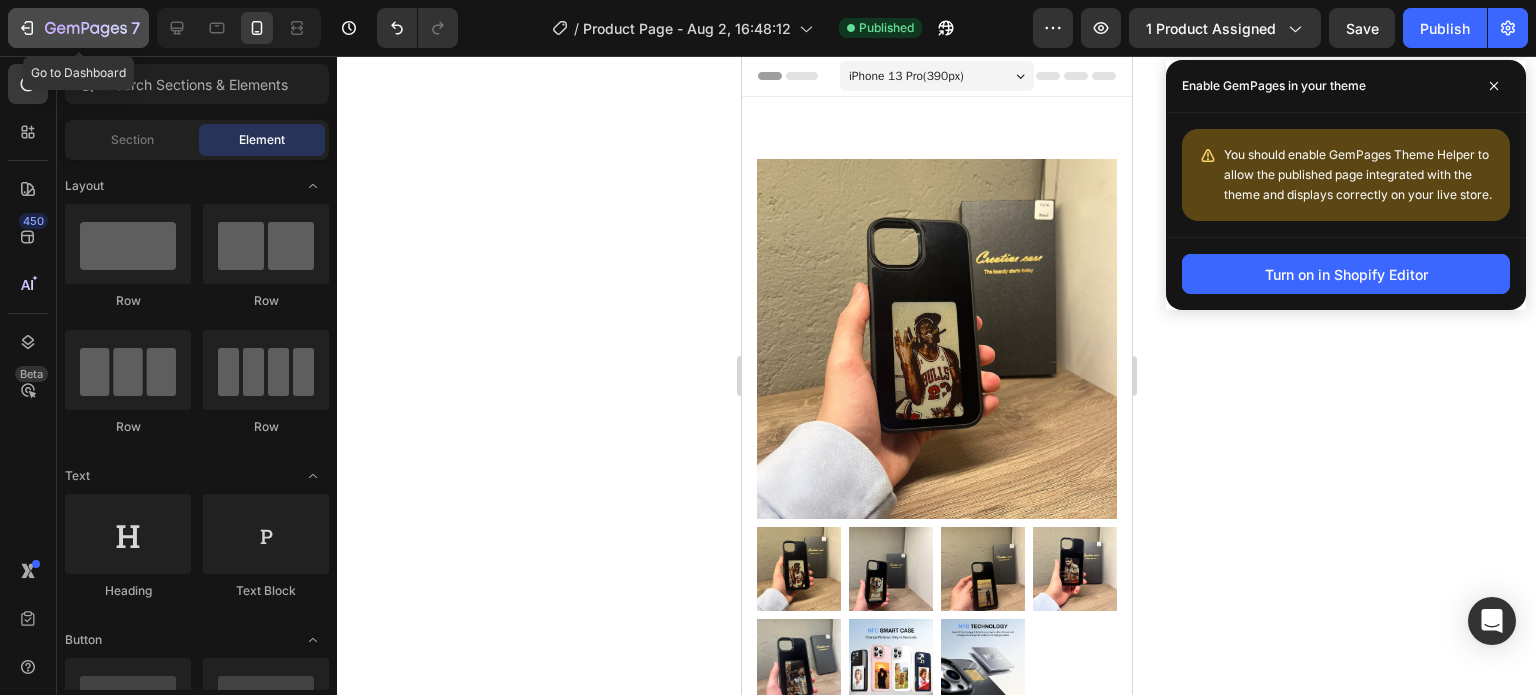 click 